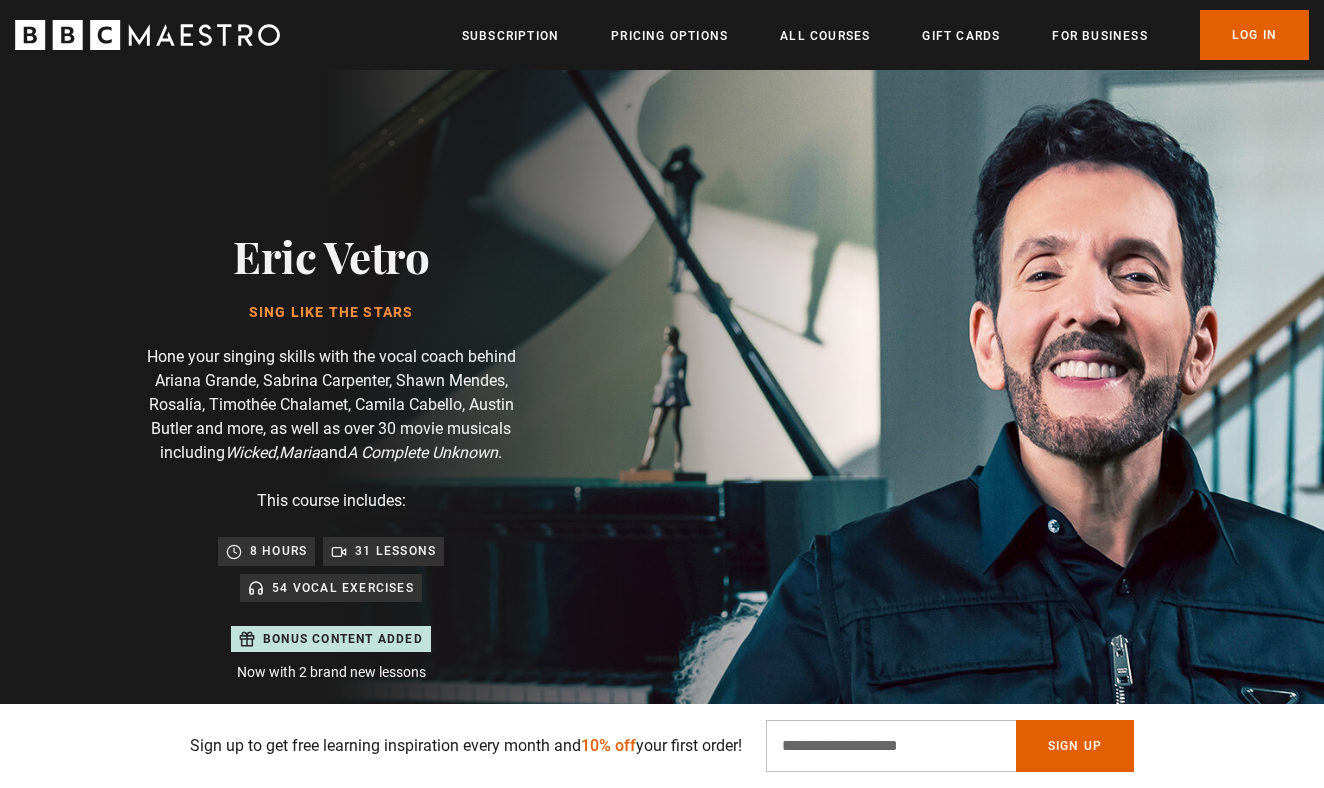 scroll, scrollTop: 110, scrollLeft: 0, axis: vertical 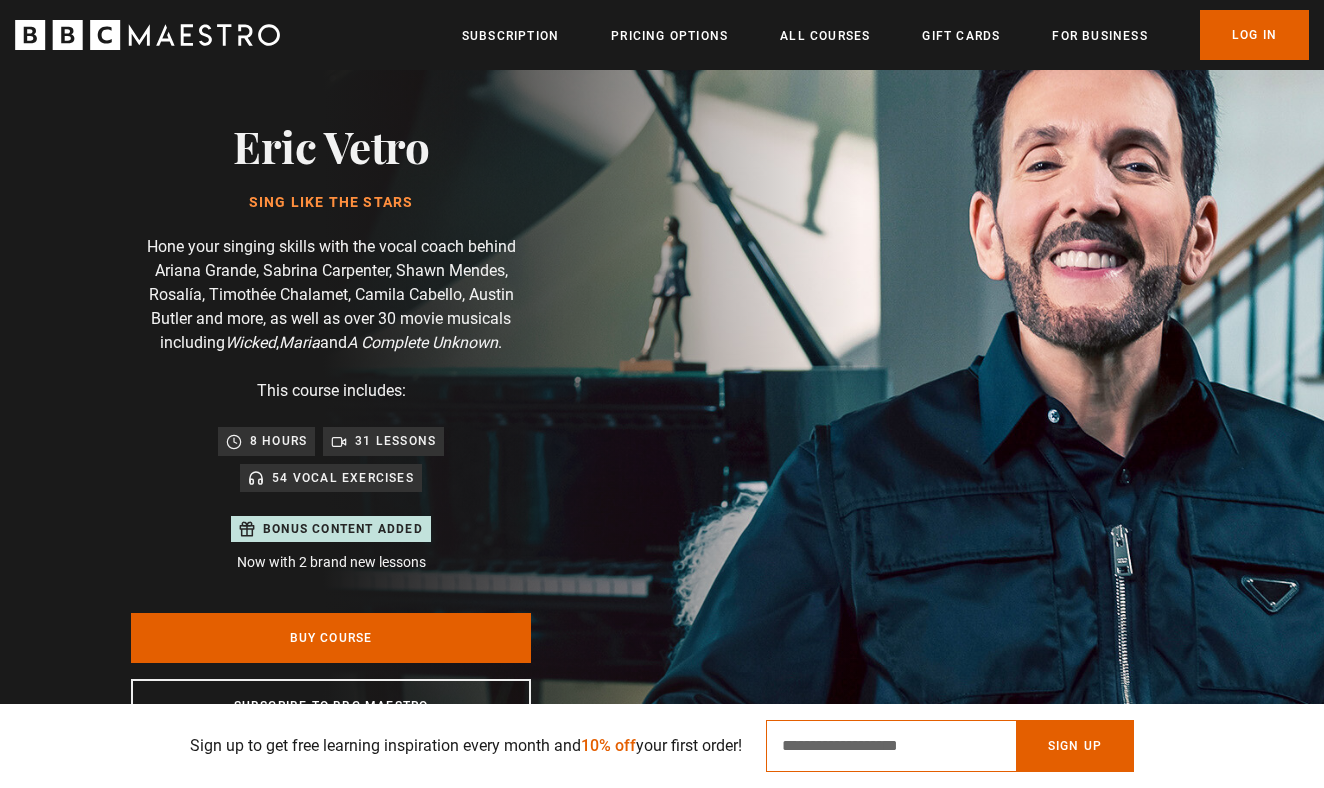 click on "Email Address" at bounding box center (891, 746) 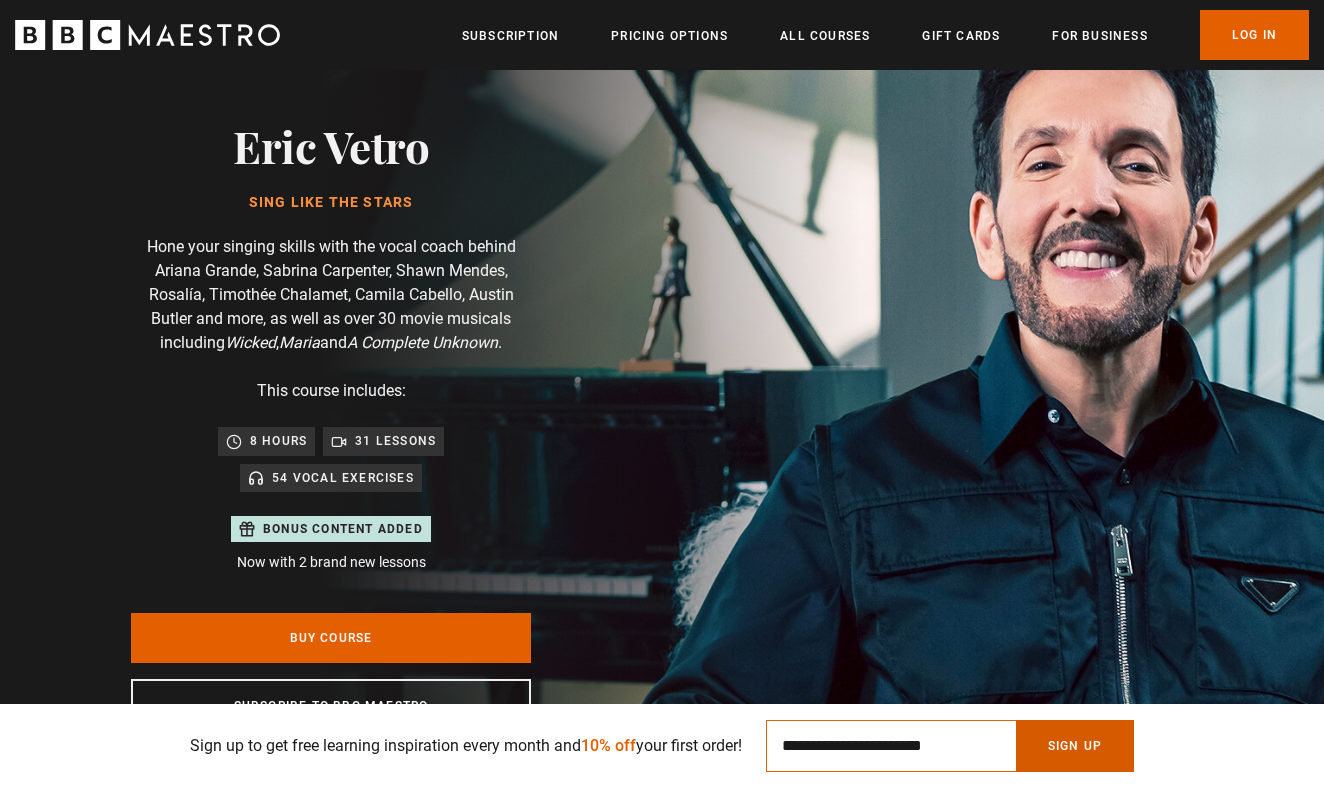 type on "**********" 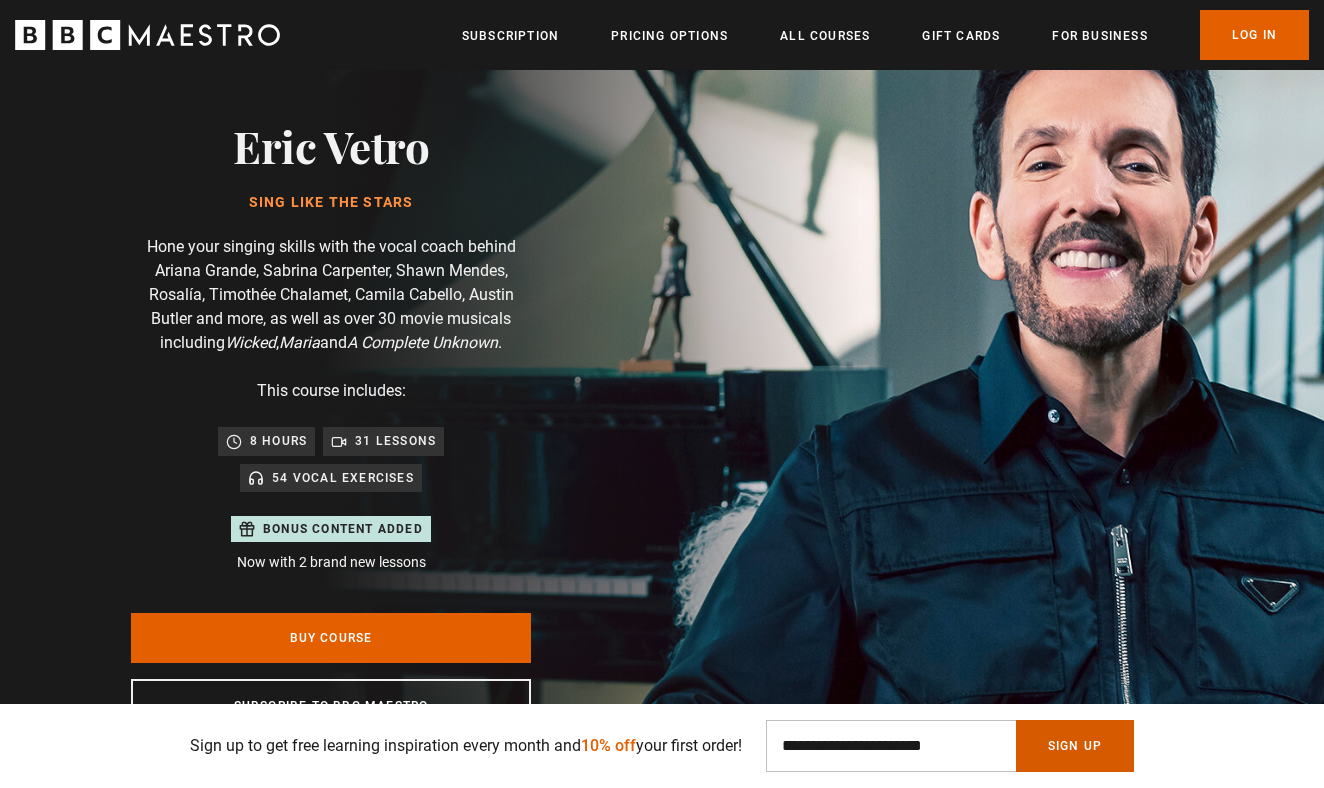 click on "Sign Up" at bounding box center (1075, 746) 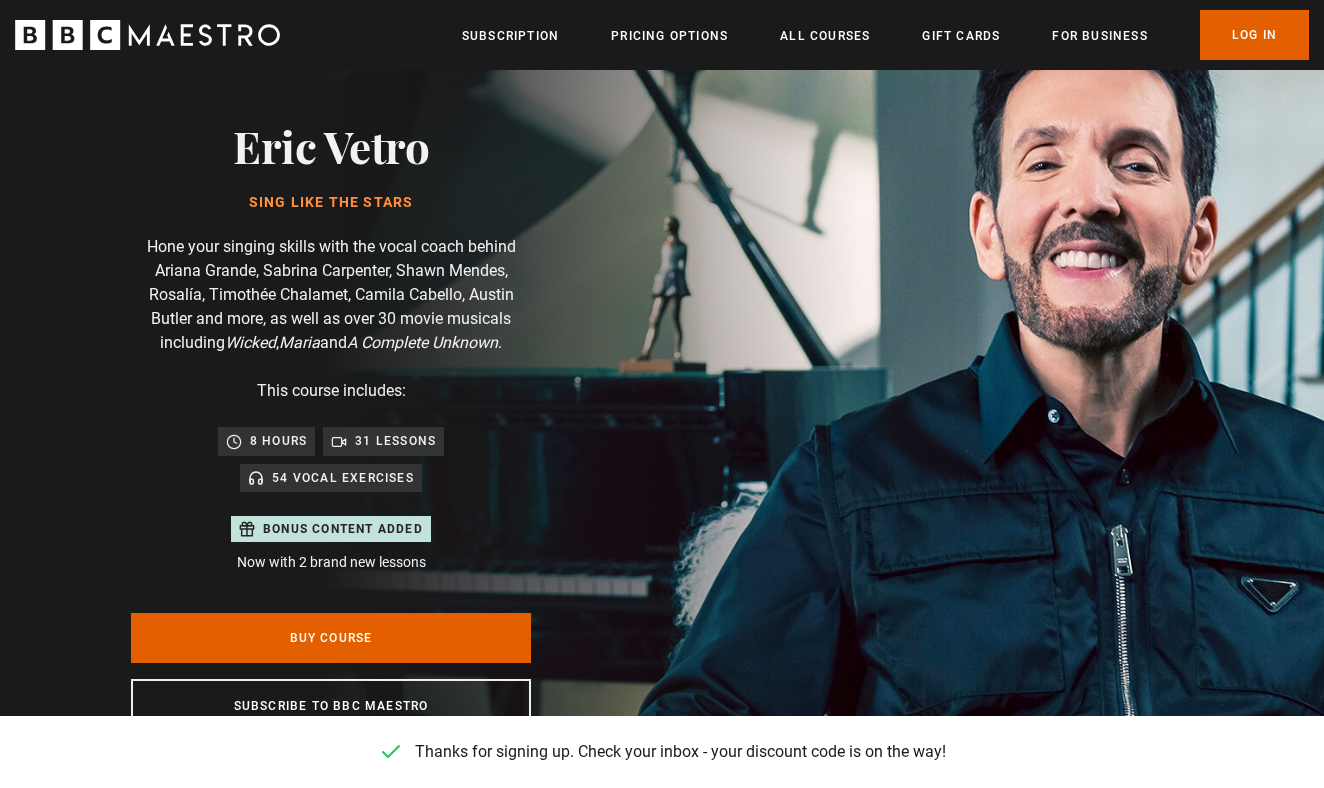 scroll, scrollTop: 0, scrollLeft: 262, axis: horizontal 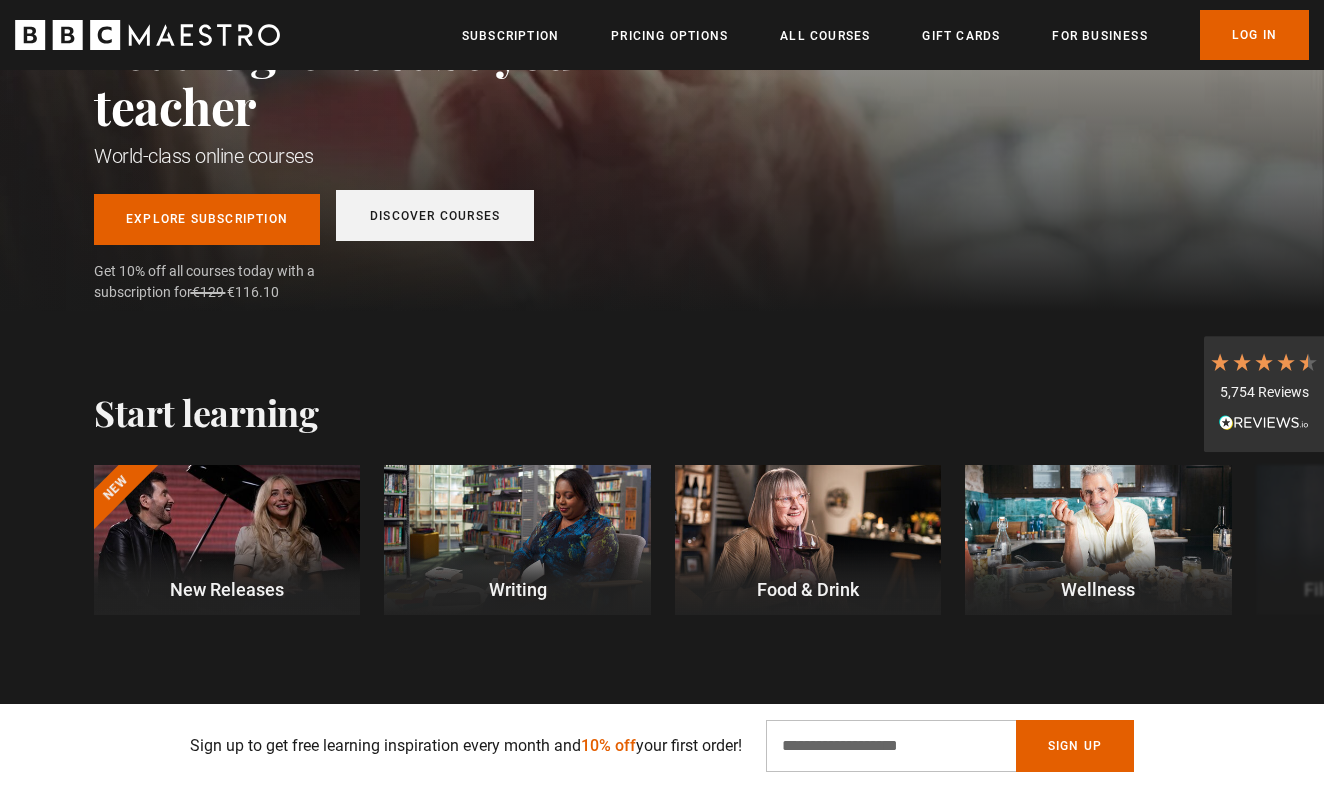click on "Discover Courses" at bounding box center (435, 215) 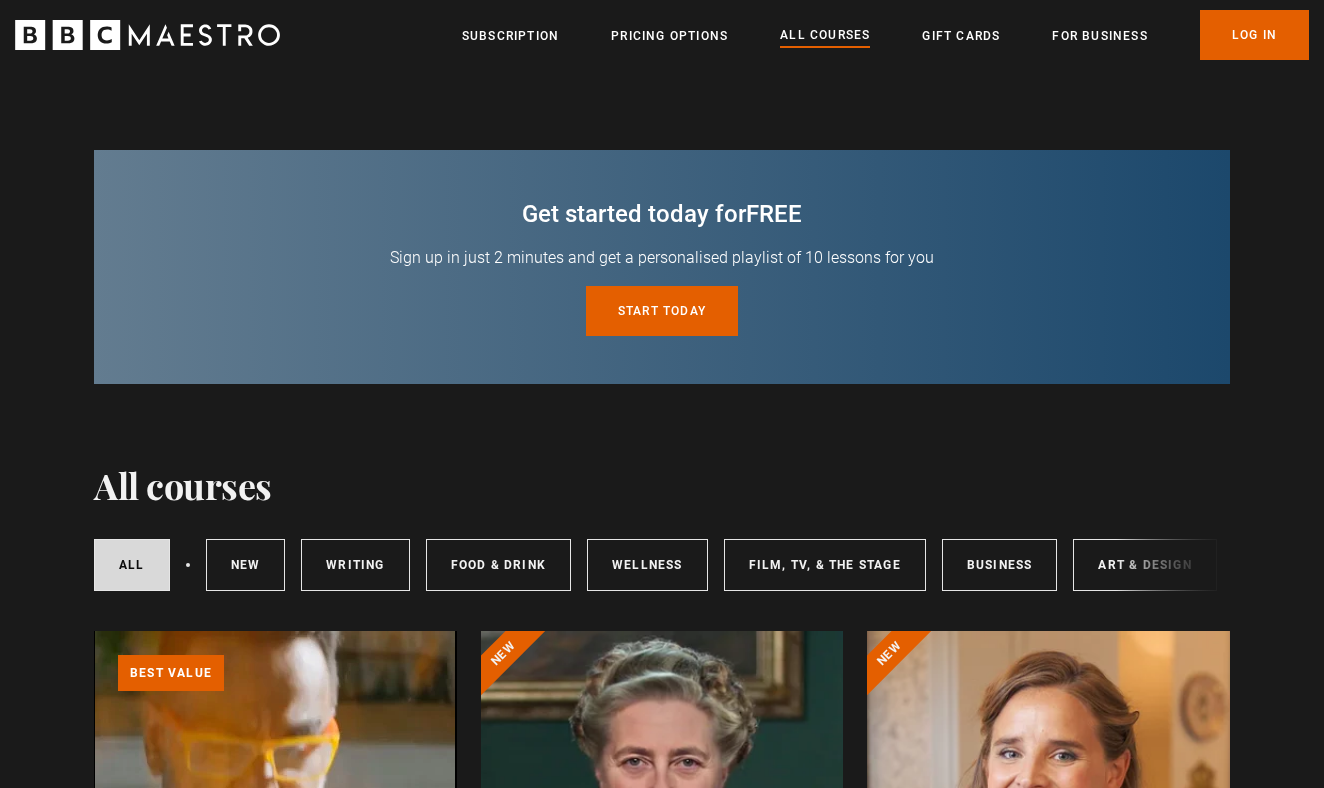 scroll, scrollTop: 0, scrollLeft: 0, axis: both 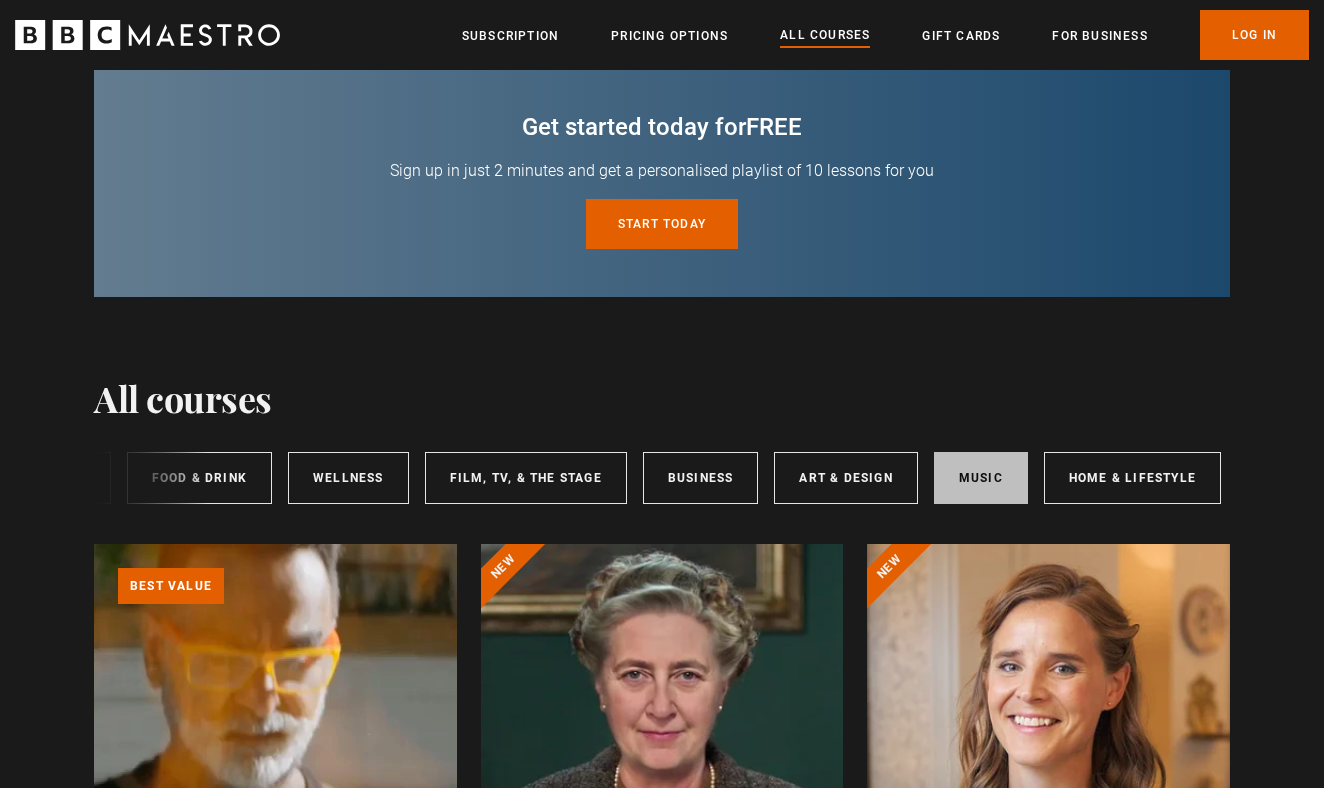 click on "Music" at bounding box center (981, 478) 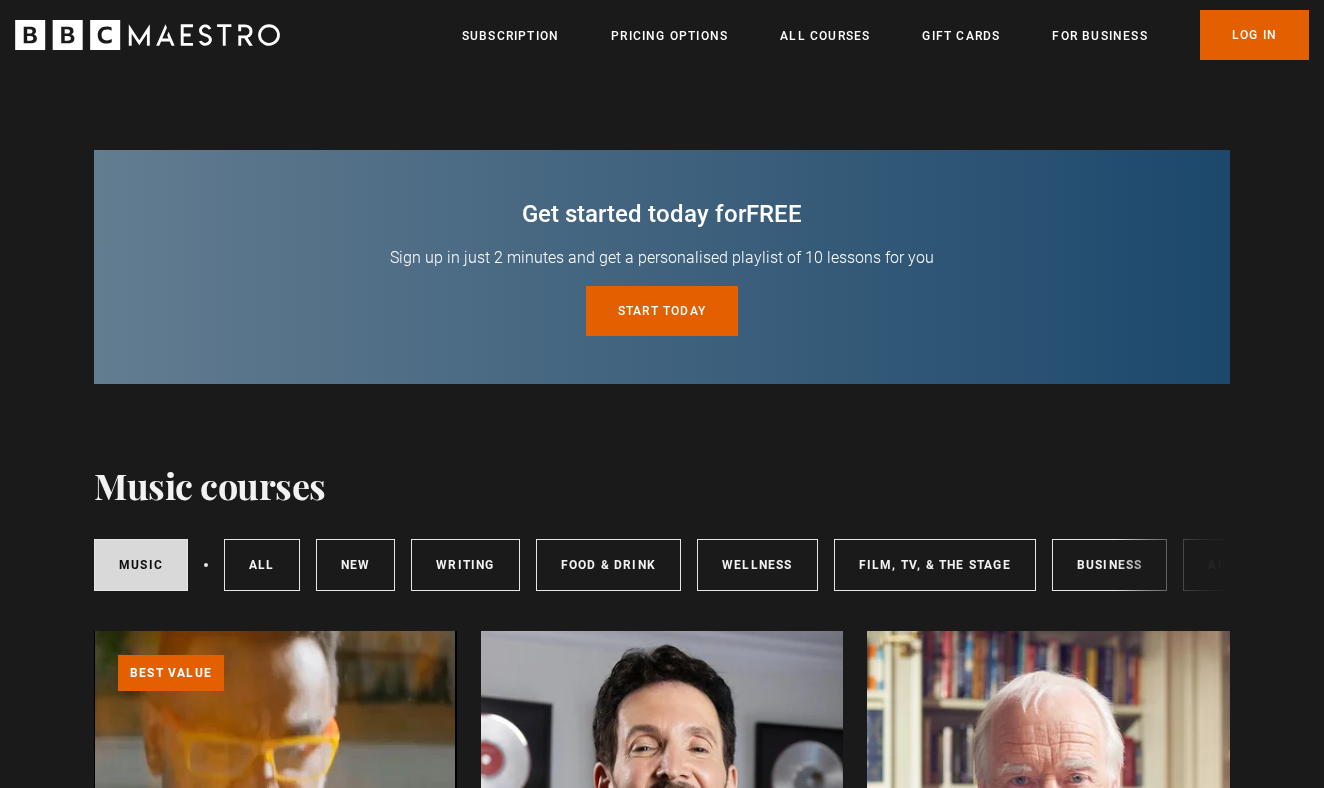 scroll, scrollTop: 0, scrollLeft: 0, axis: both 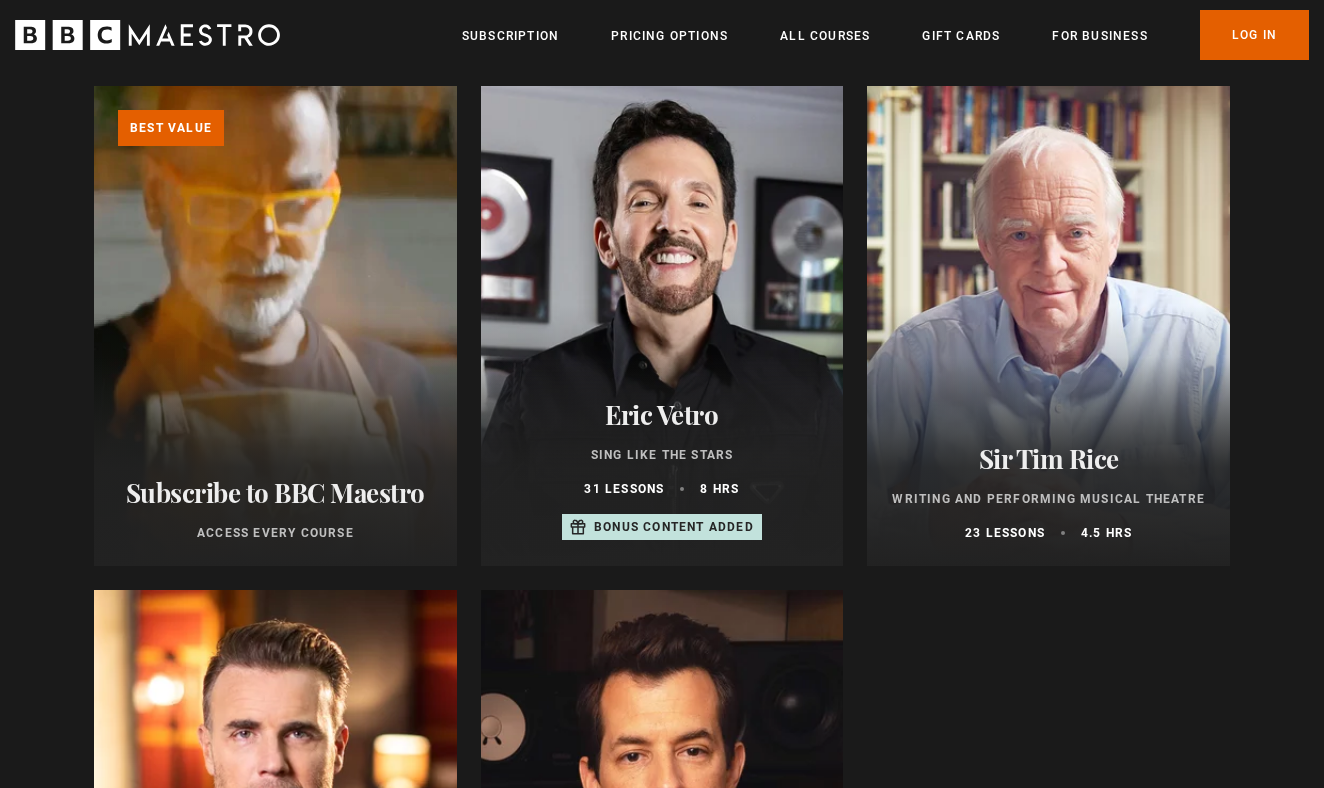 click at bounding box center [662, 326] 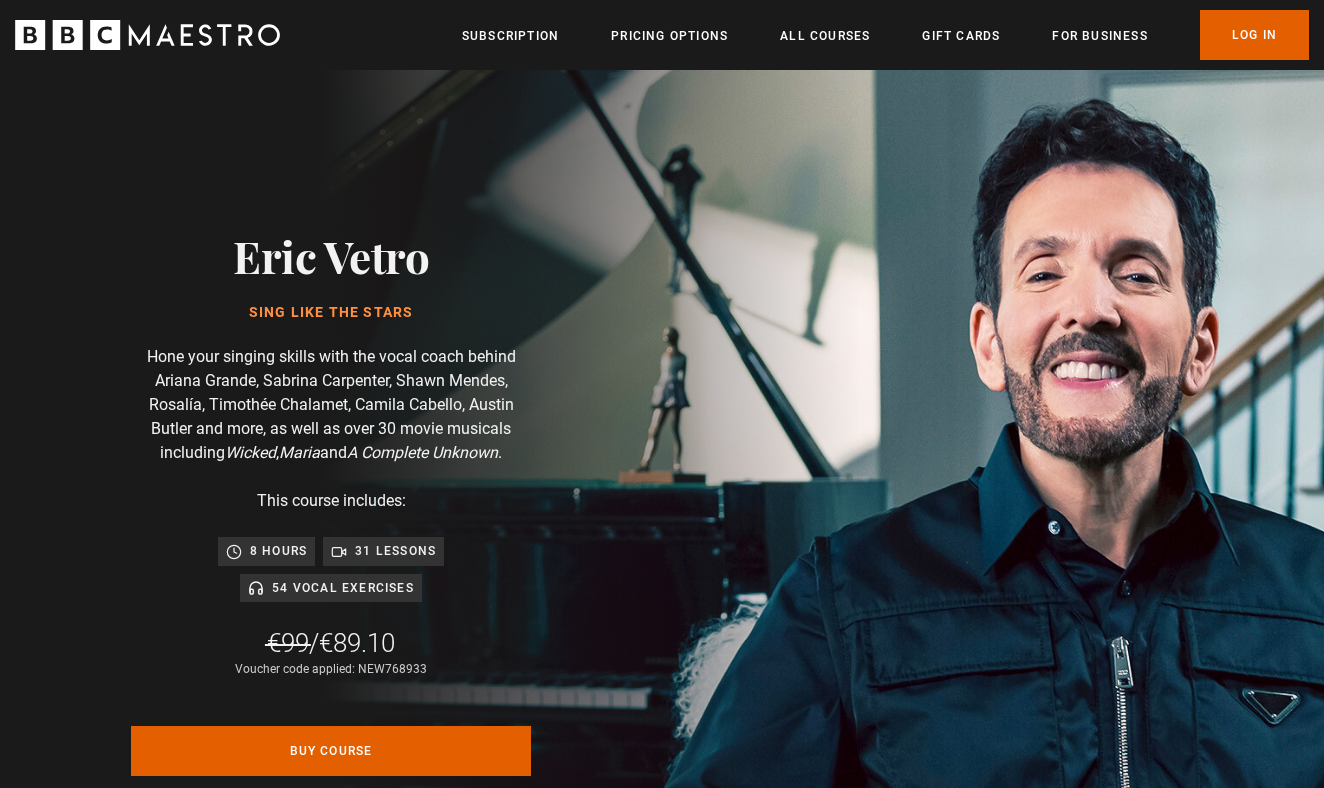 scroll, scrollTop: 0, scrollLeft: 0, axis: both 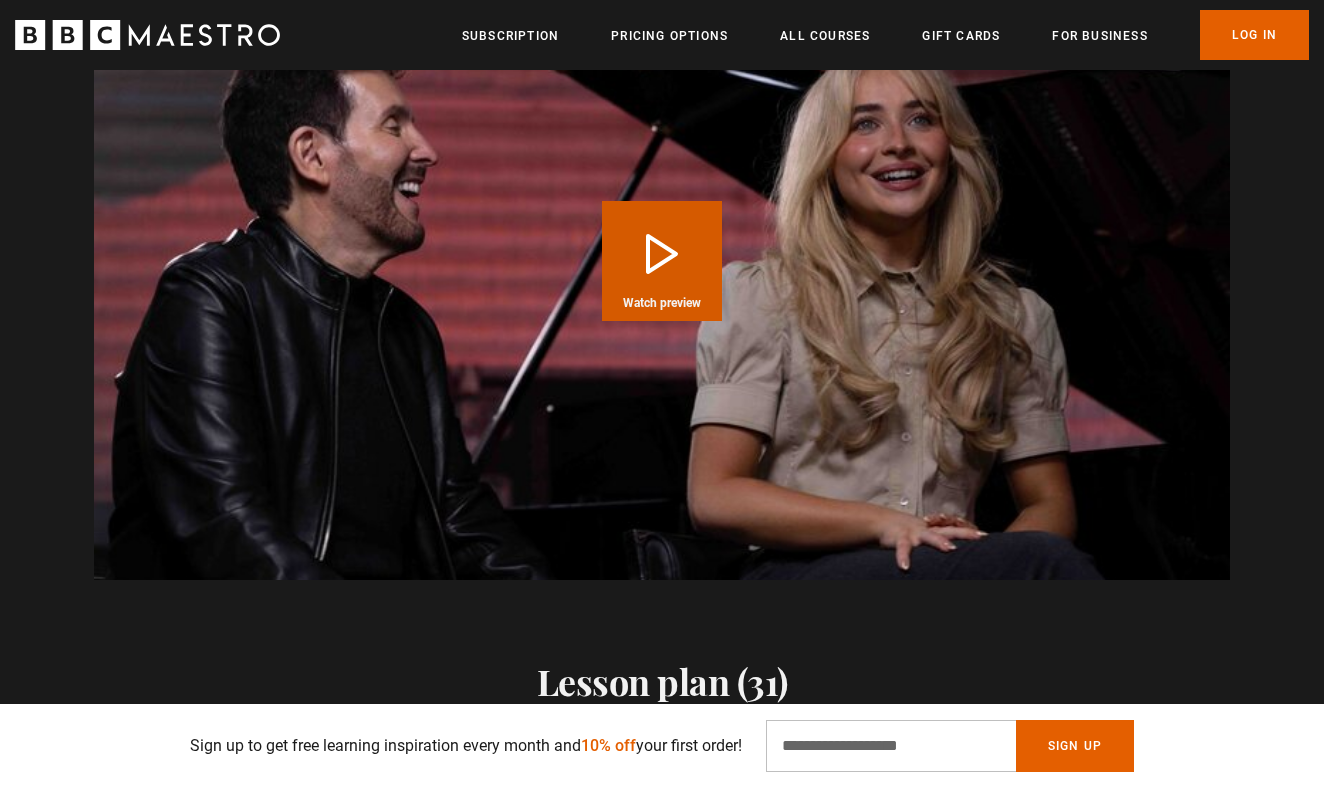 click on "Play Course overview for Sing Like the Stars with Eric Vetro Watch preview" at bounding box center [662, 261] 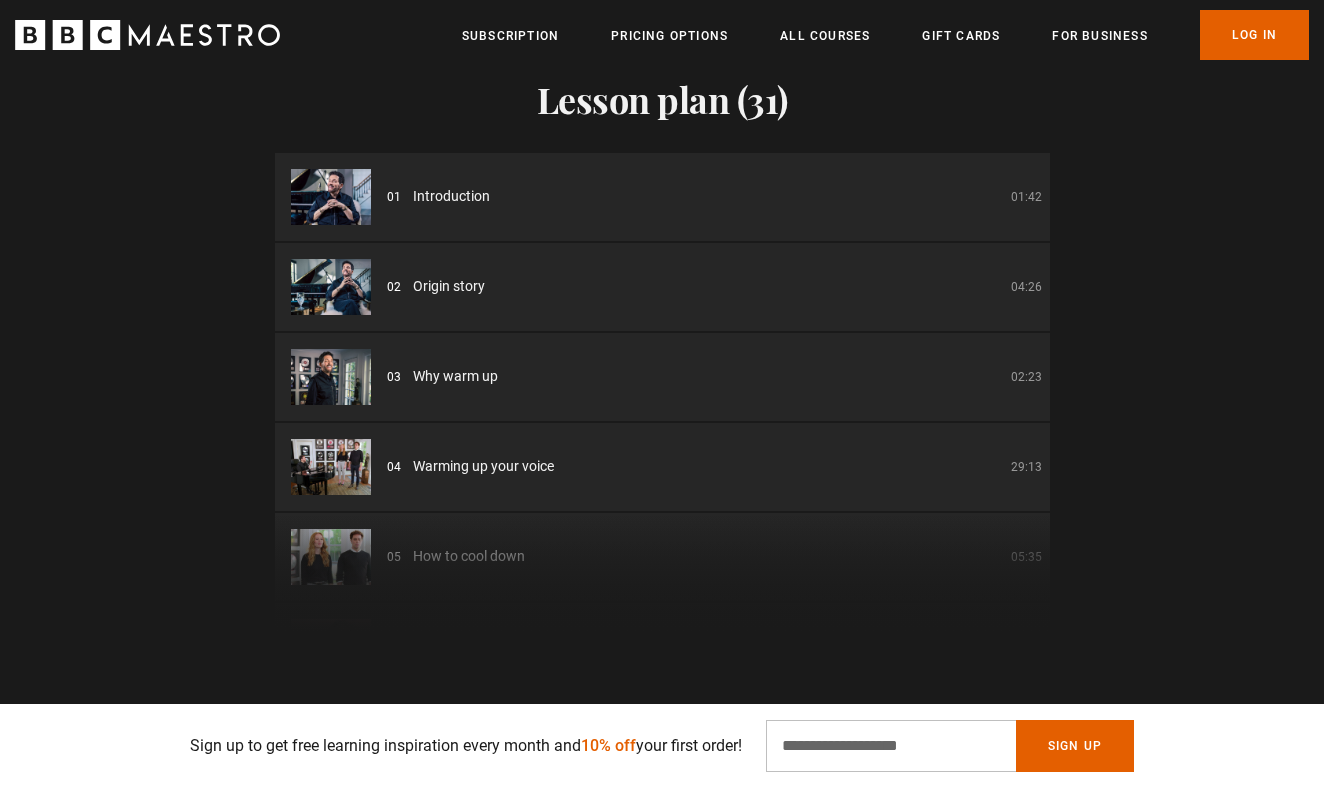 scroll, scrollTop: 2907, scrollLeft: 0, axis: vertical 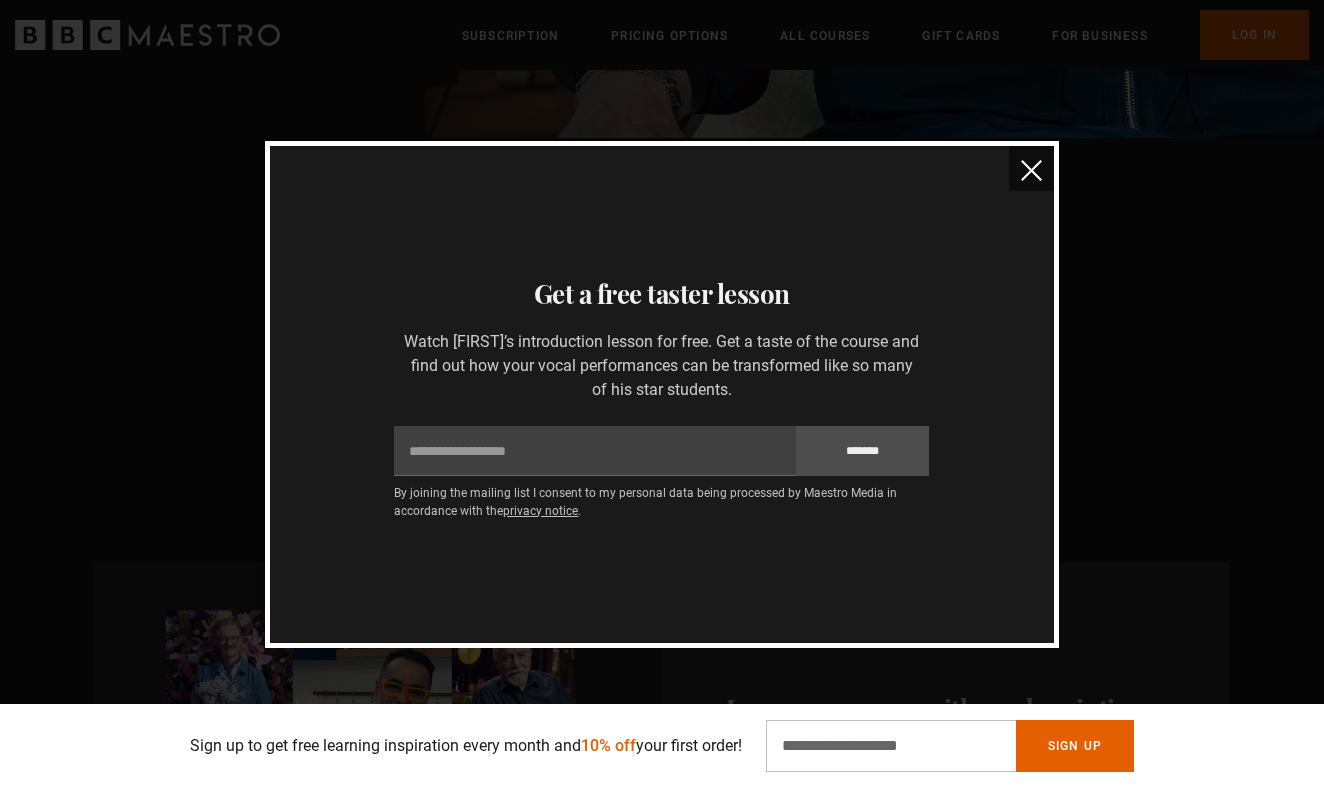 click at bounding box center (1031, 170) 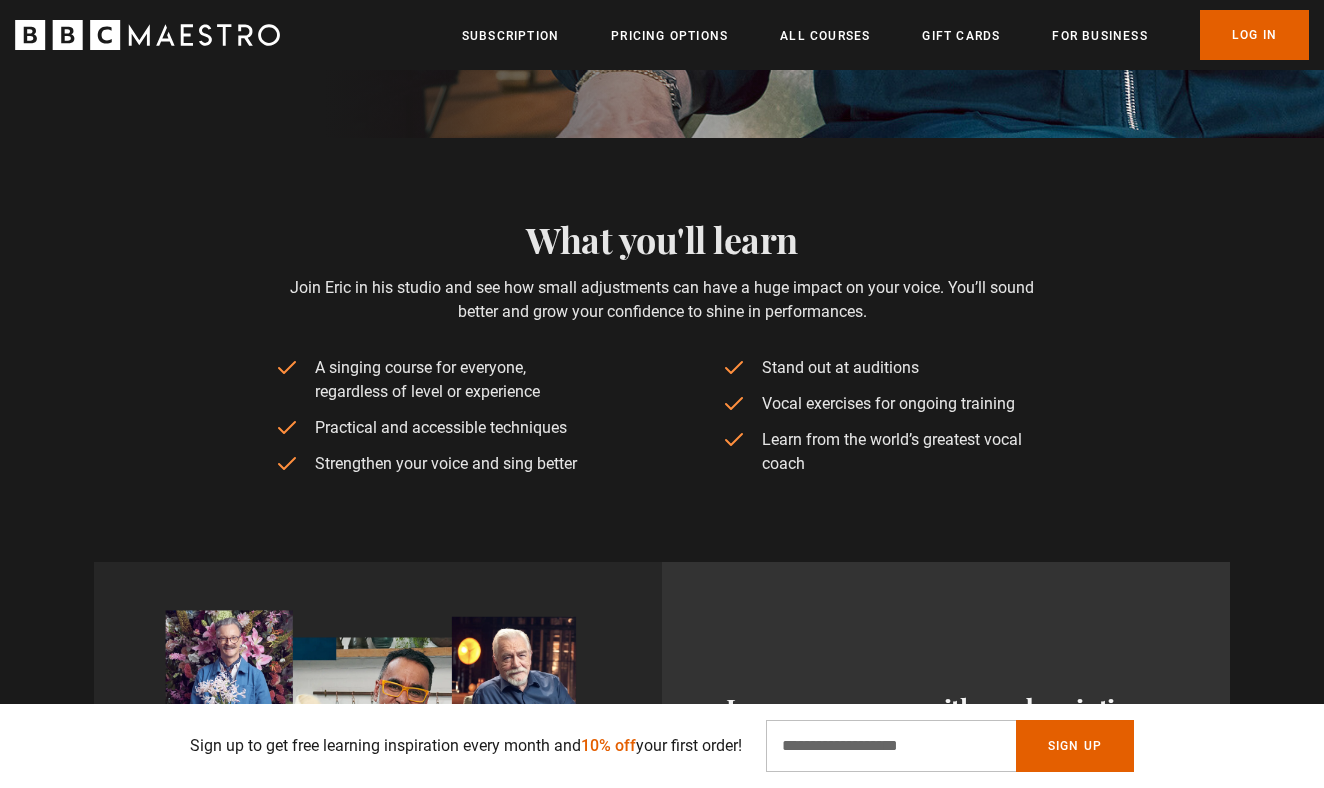 scroll, scrollTop: 0, scrollLeft: 1310, axis: horizontal 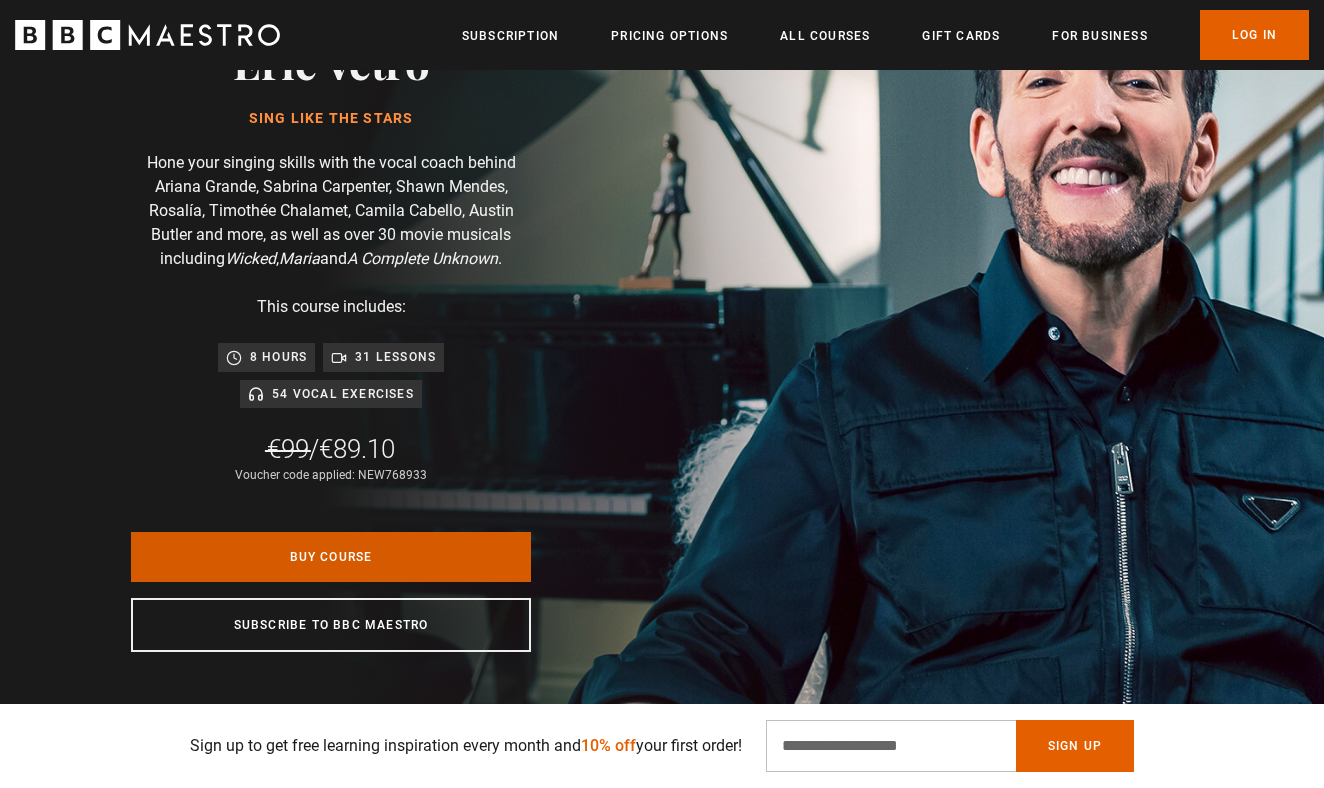 click on "Buy Course" at bounding box center (331, 557) 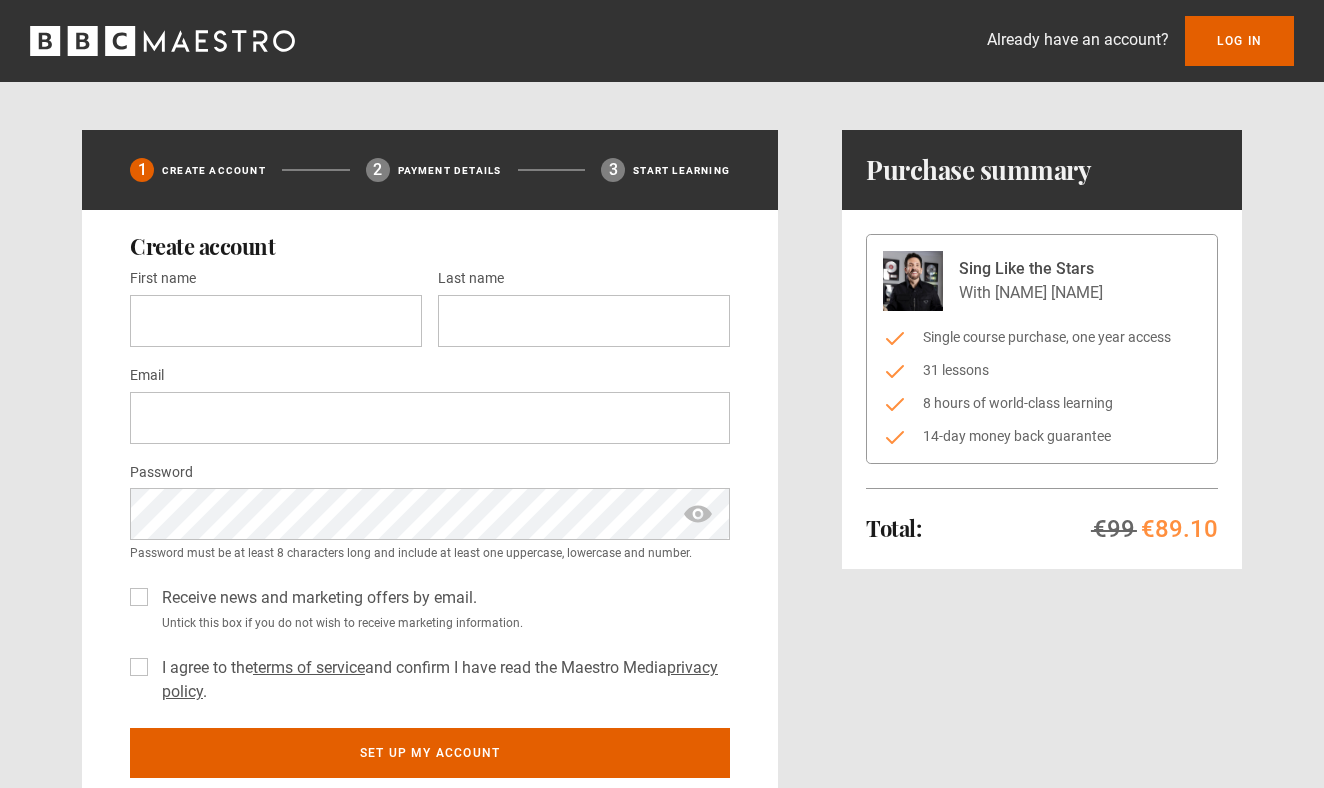 scroll, scrollTop: 0, scrollLeft: 0, axis: both 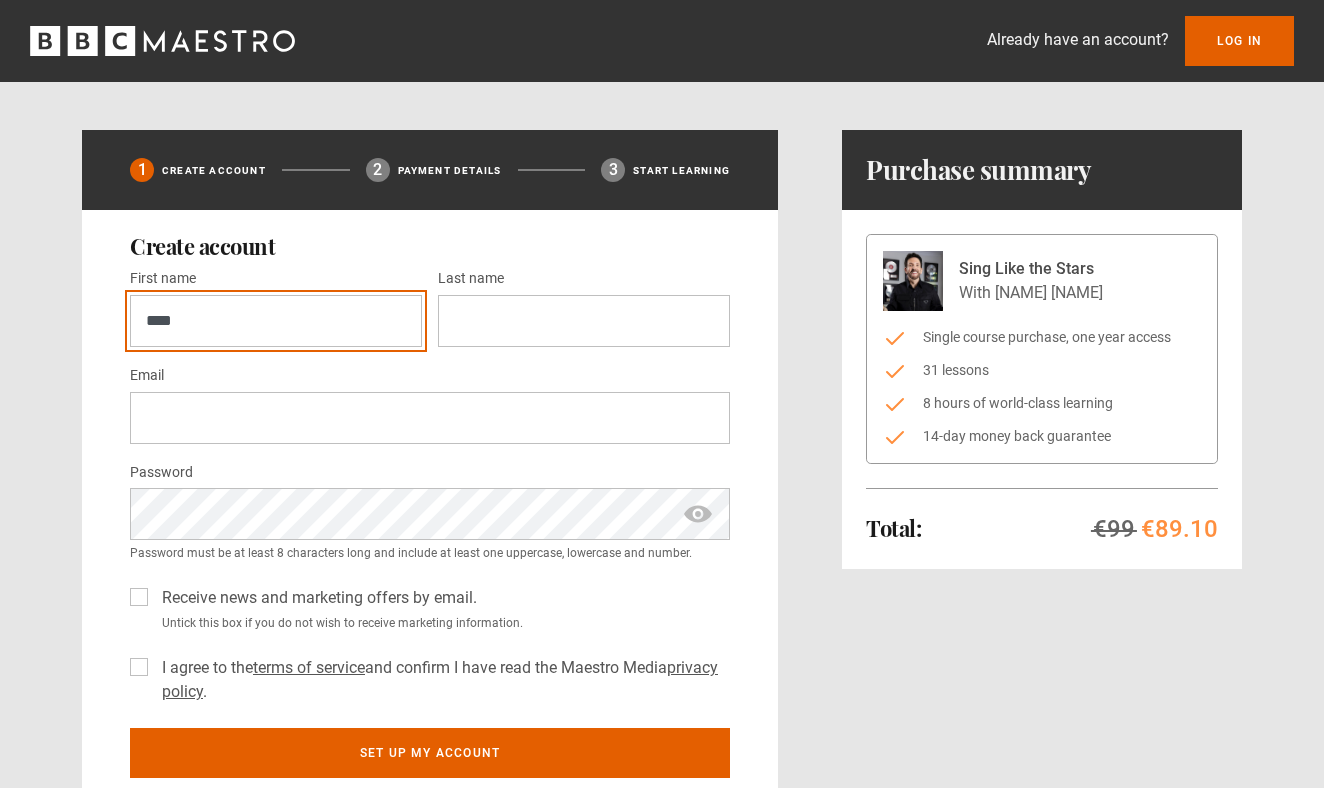 type on "****" 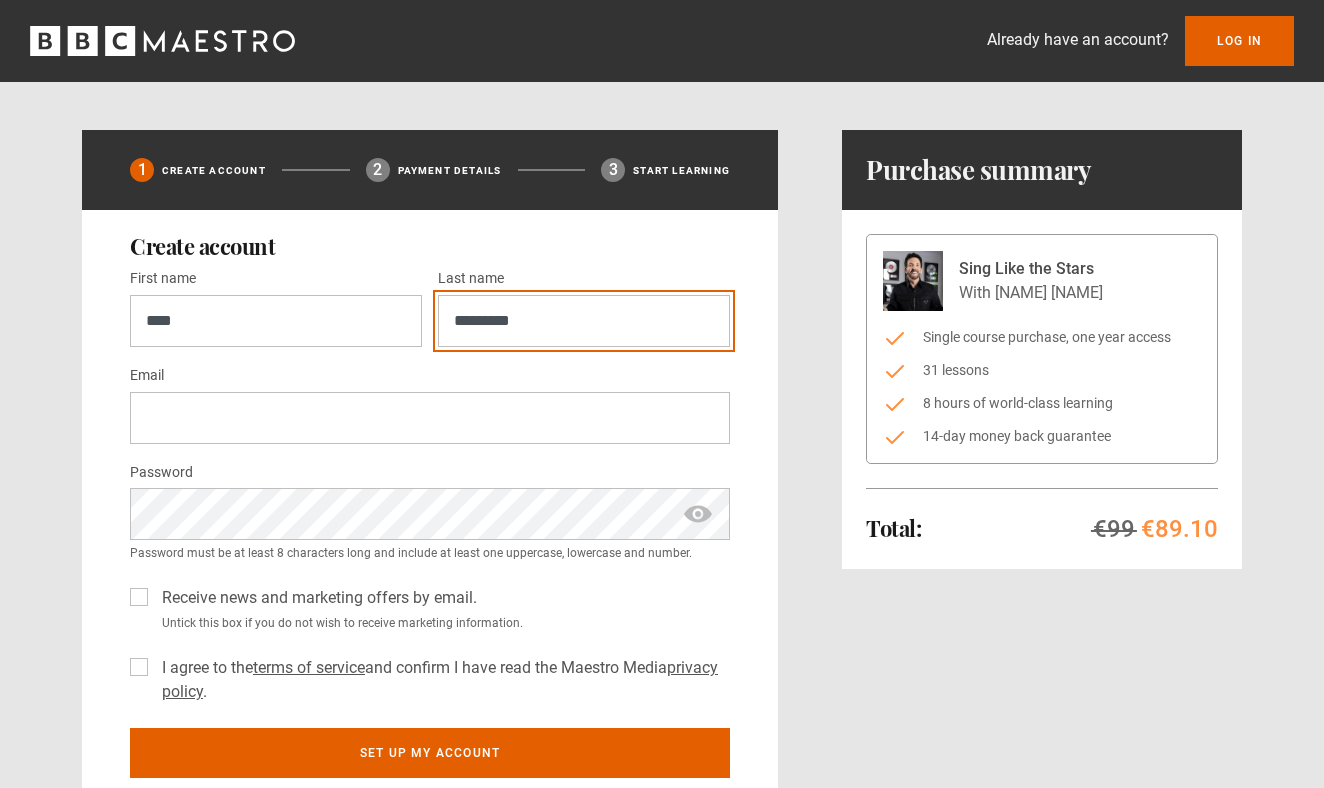 type on "*********" 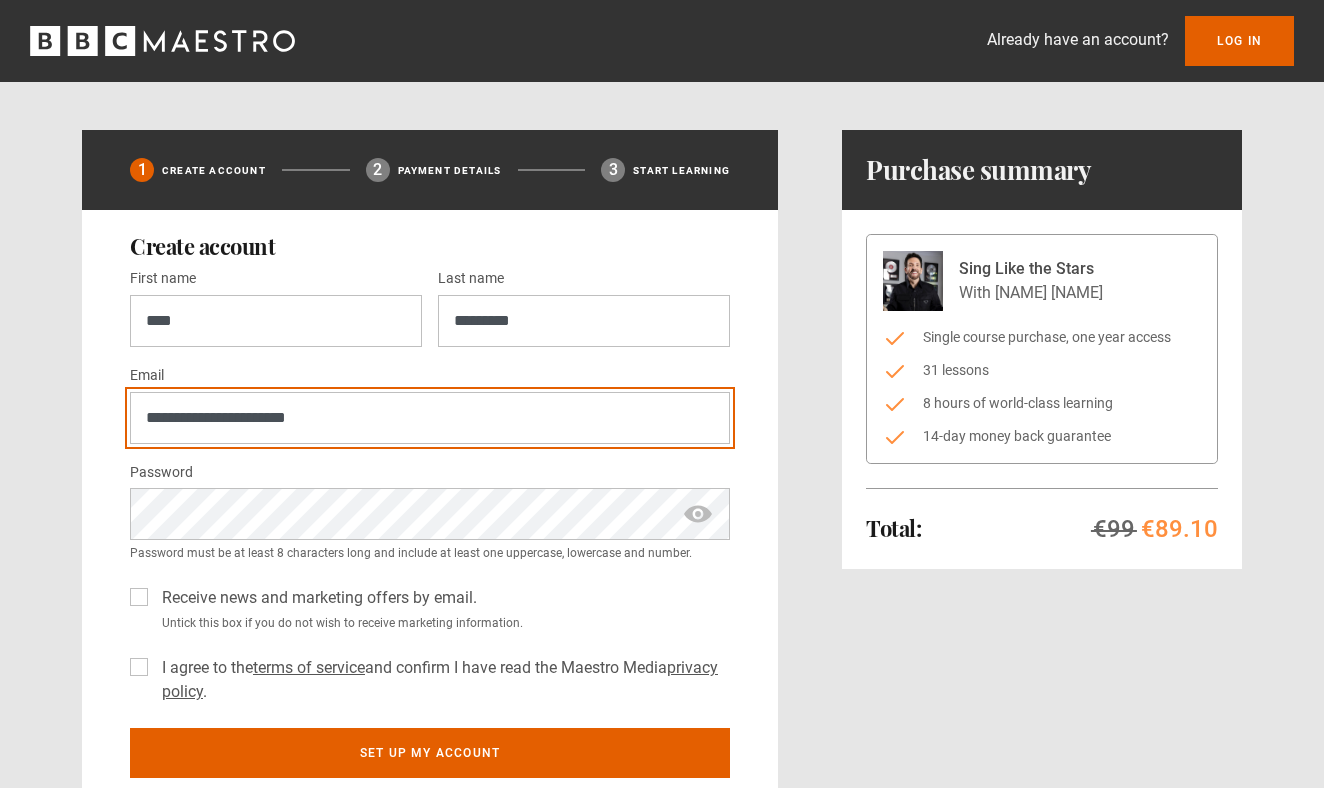 type on "**********" 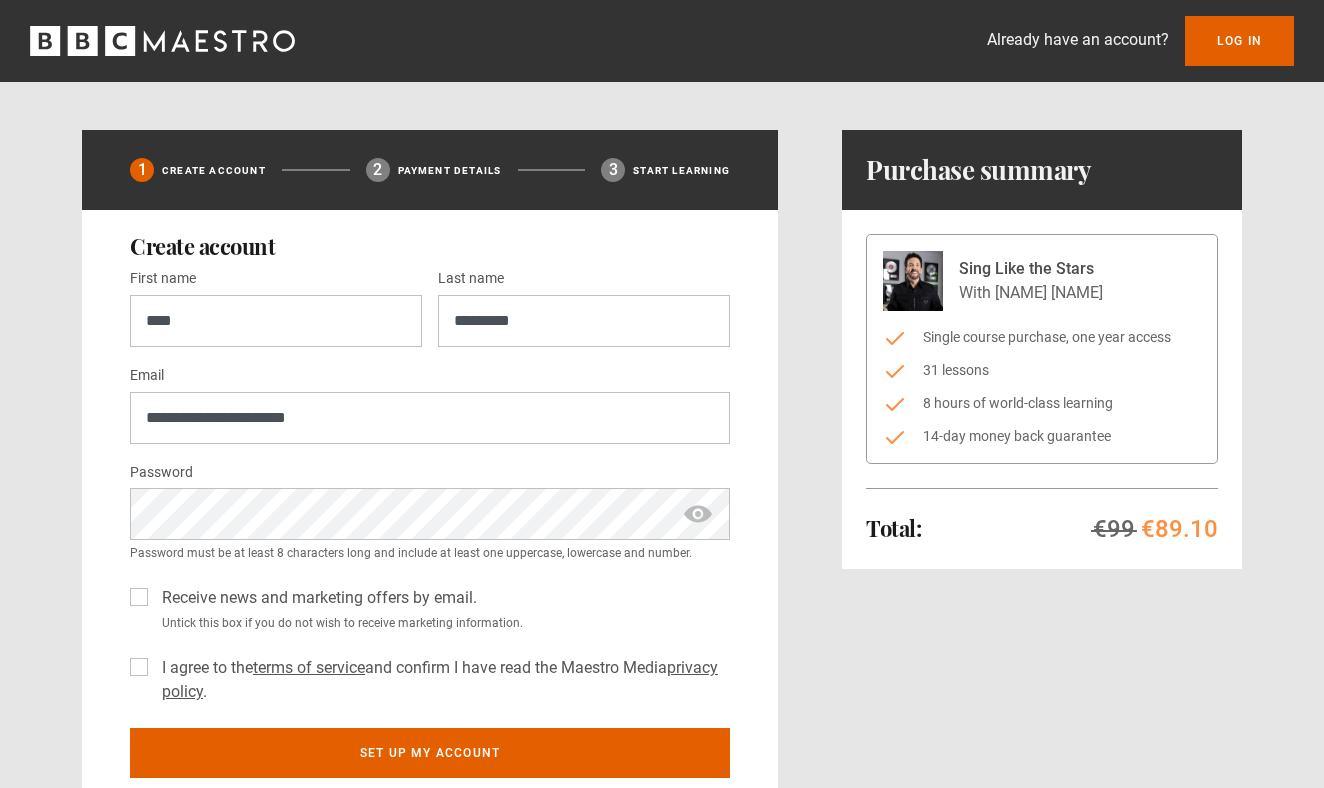 click on "I agree to the  terms of service  and confirm I have read the Maestro Media  privacy policy ." at bounding box center [442, 680] 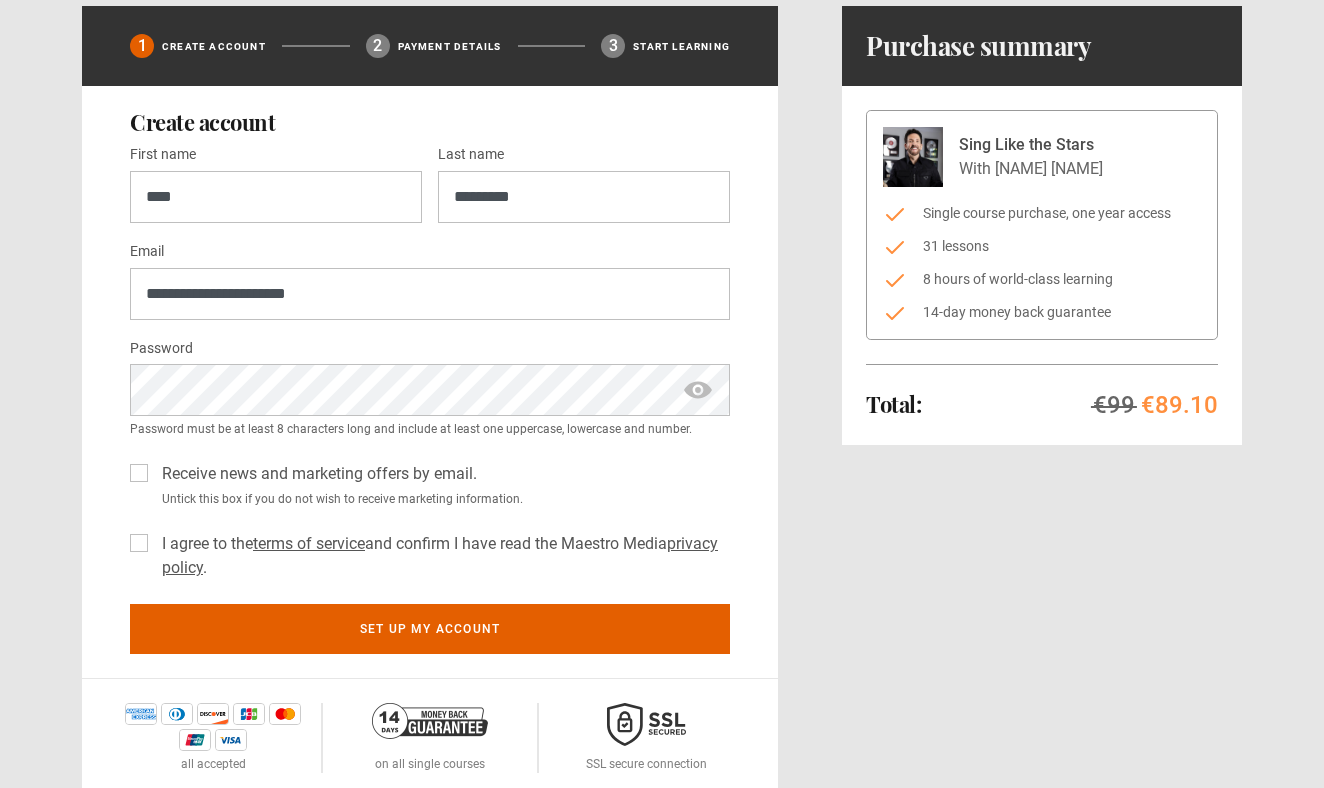 scroll, scrollTop: 128, scrollLeft: 0, axis: vertical 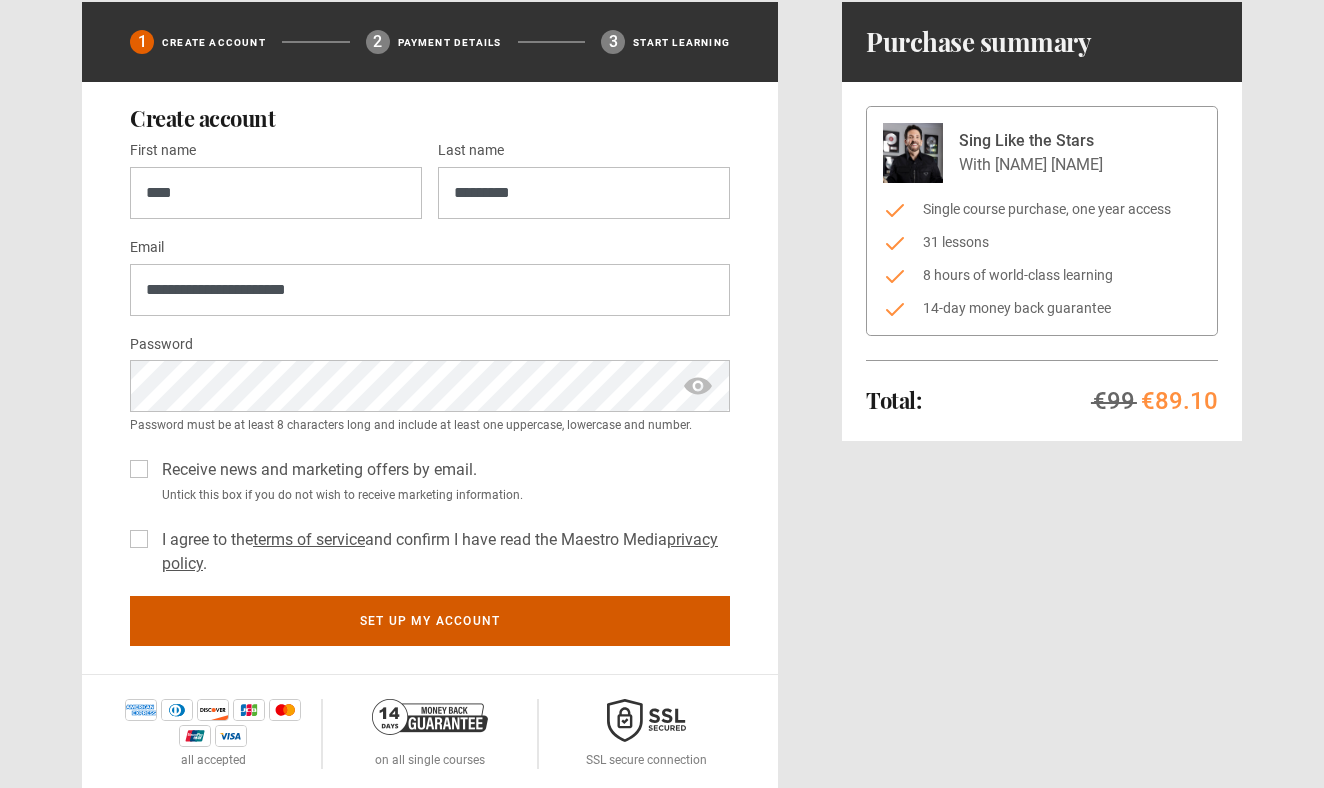 click on "Set up my account" at bounding box center [430, 621] 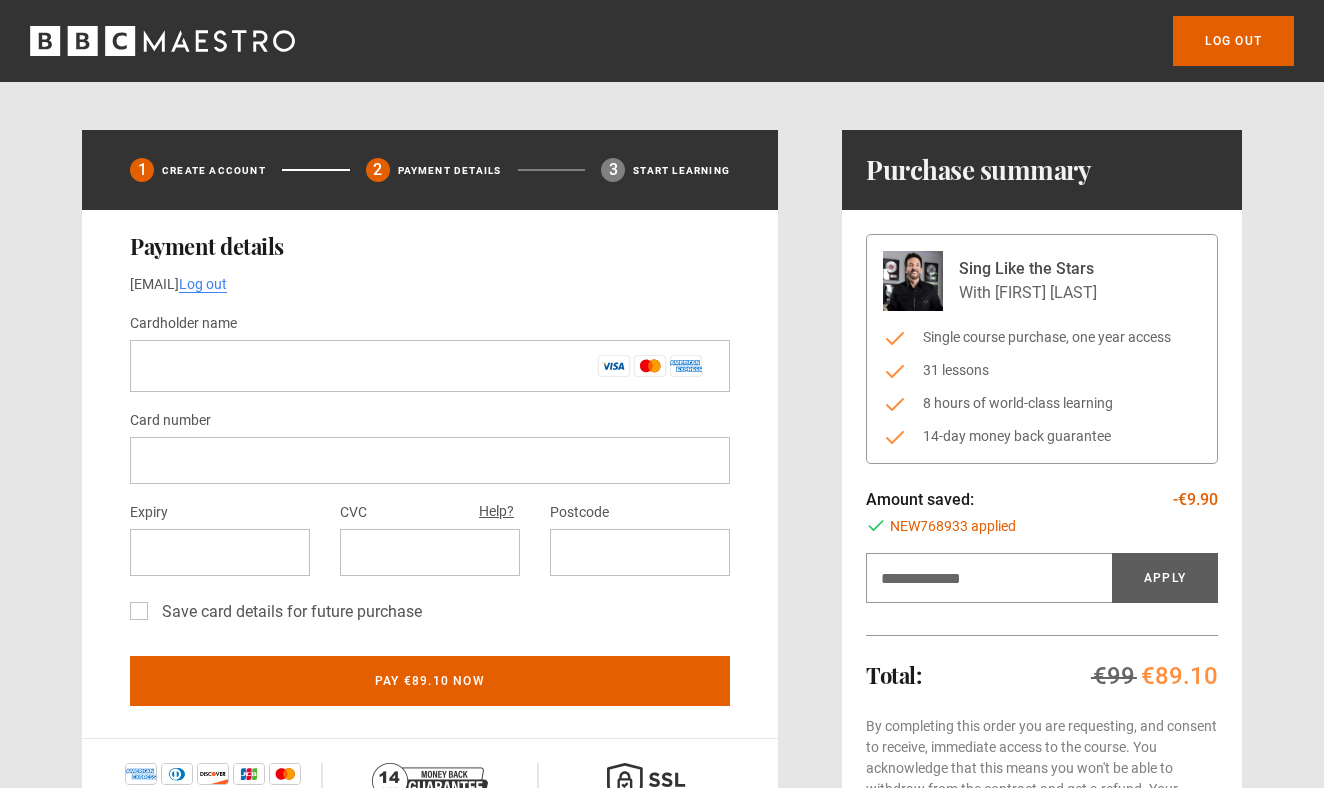 scroll, scrollTop: 0, scrollLeft: 0, axis: both 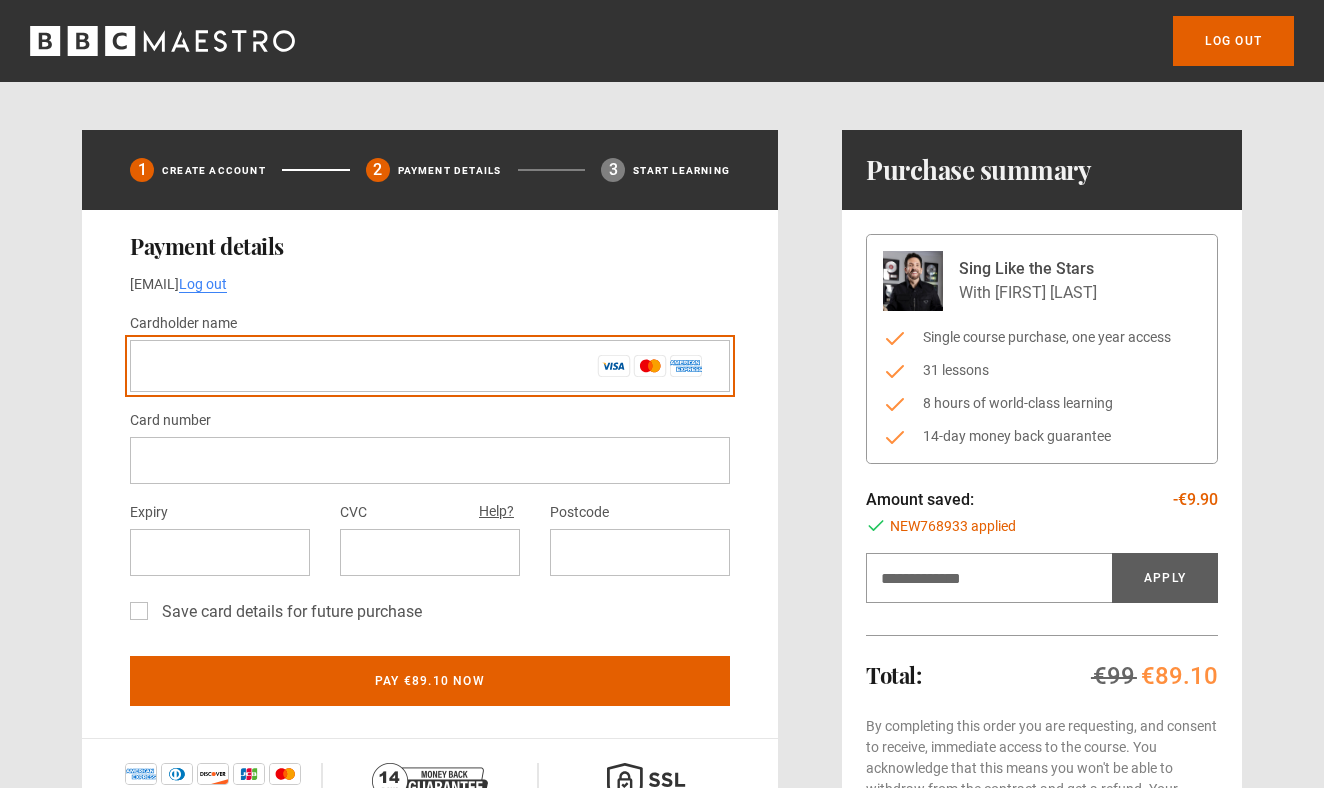 click on "Cardholder name  *" at bounding box center (430, 366) 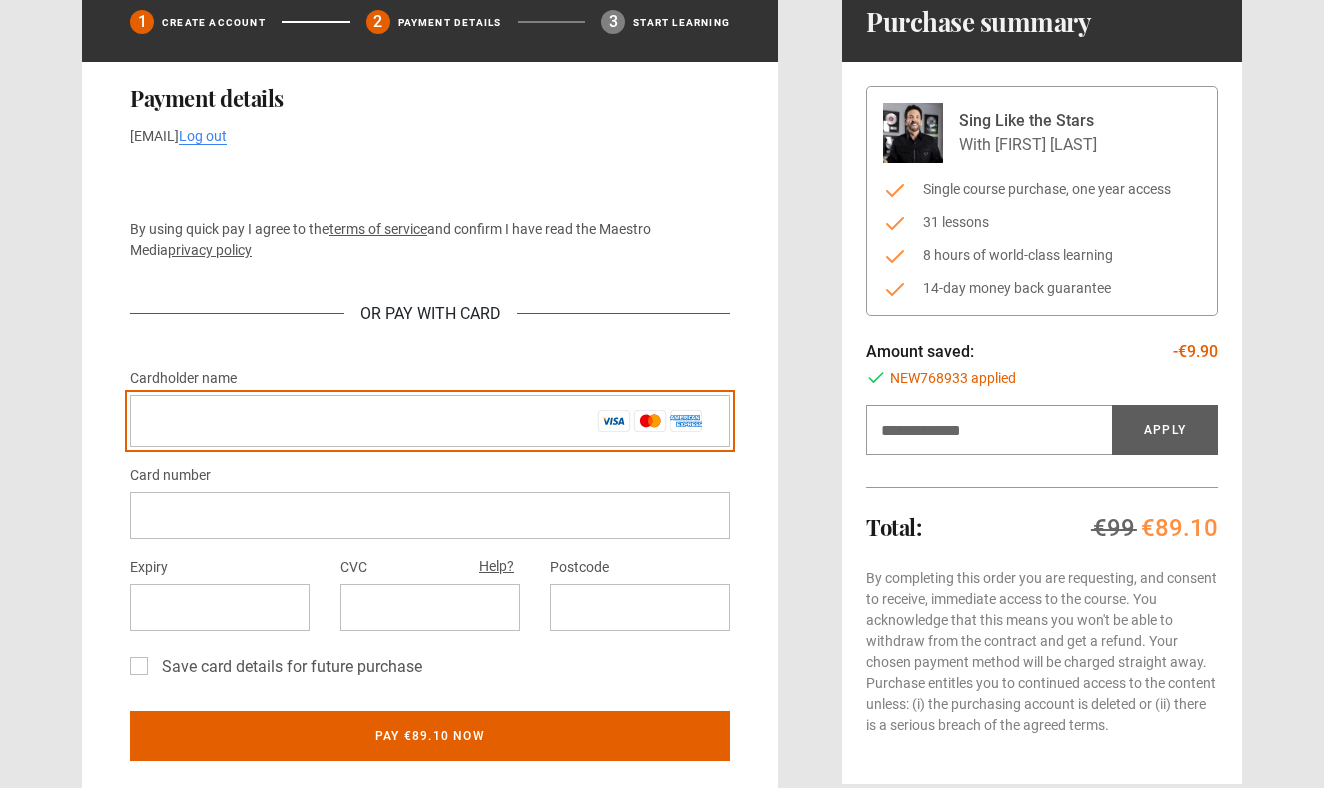 scroll, scrollTop: 215, scrollLeft: 0, axis: vertical 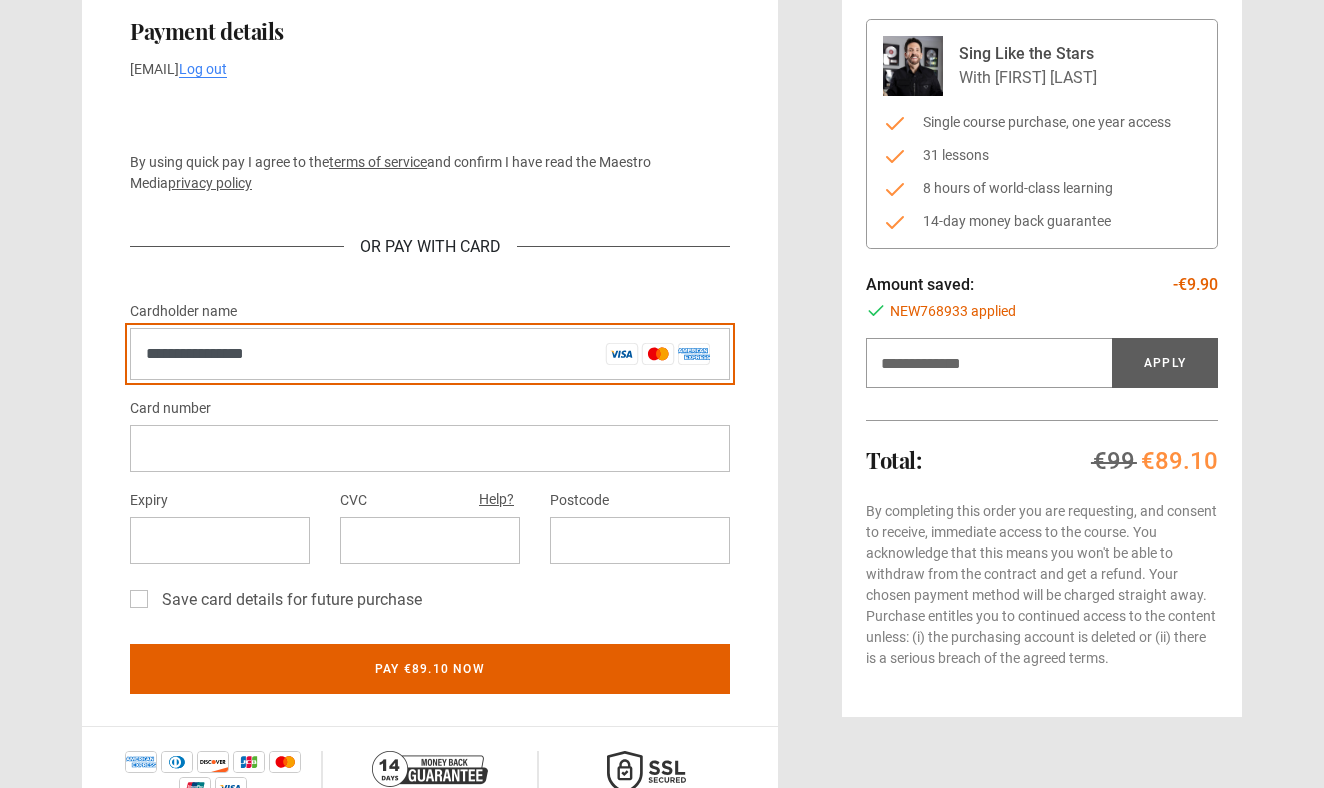 drag, startPoint x: 319, startPoint y: 348, endPoint x: 83, endPoint y: 335, distance: 236.35777 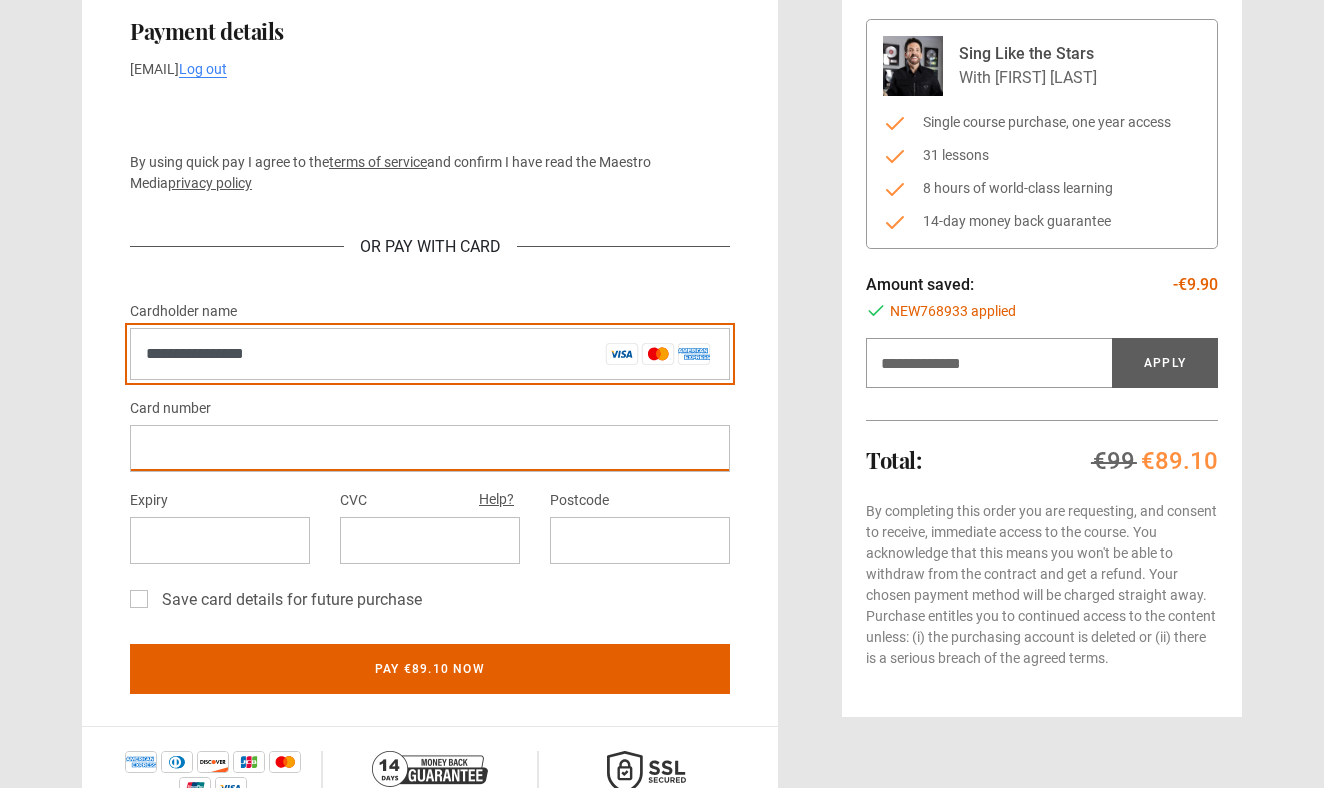 click on "**********" at bounding box center [430, 354] 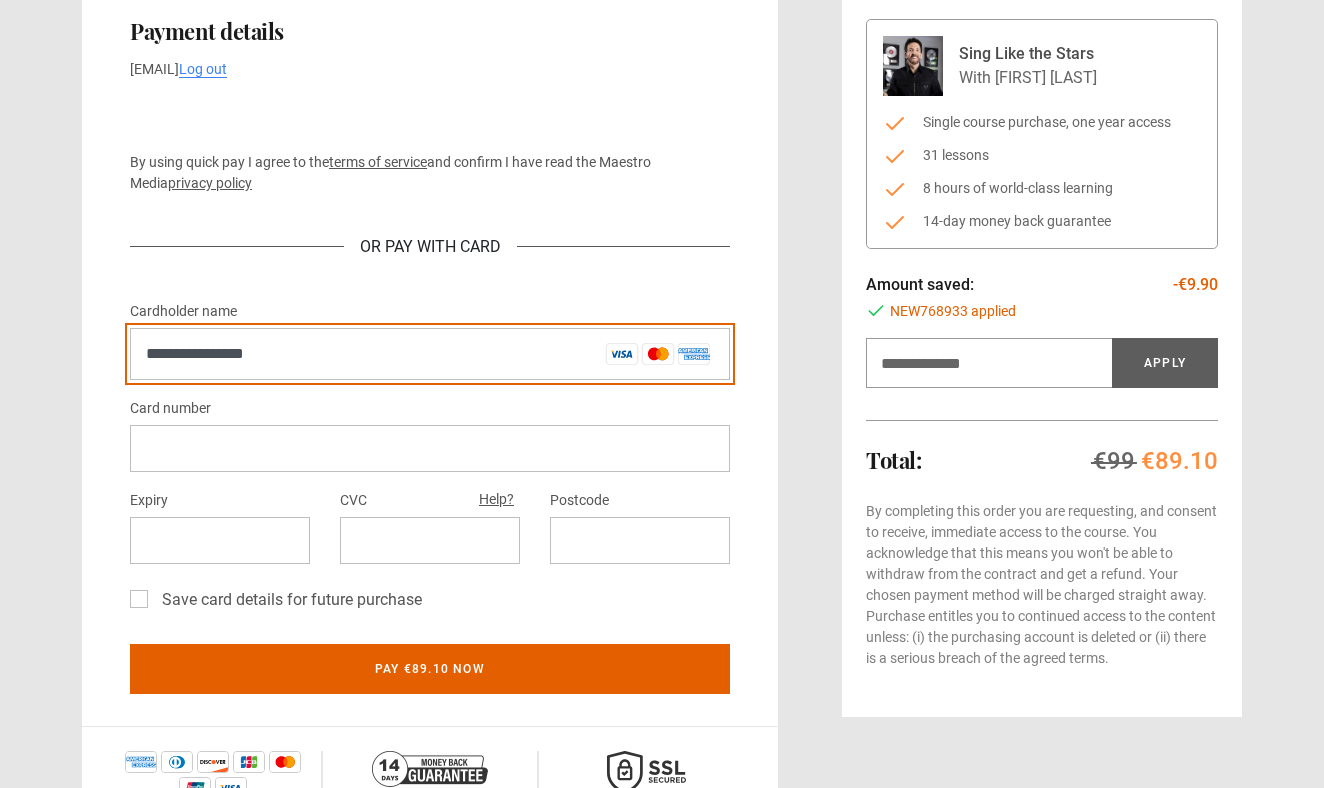 drag, startPoint x: 301, startPoint y: 354, endPoint x: 94, endPoint y: 345, distance: 207.19556 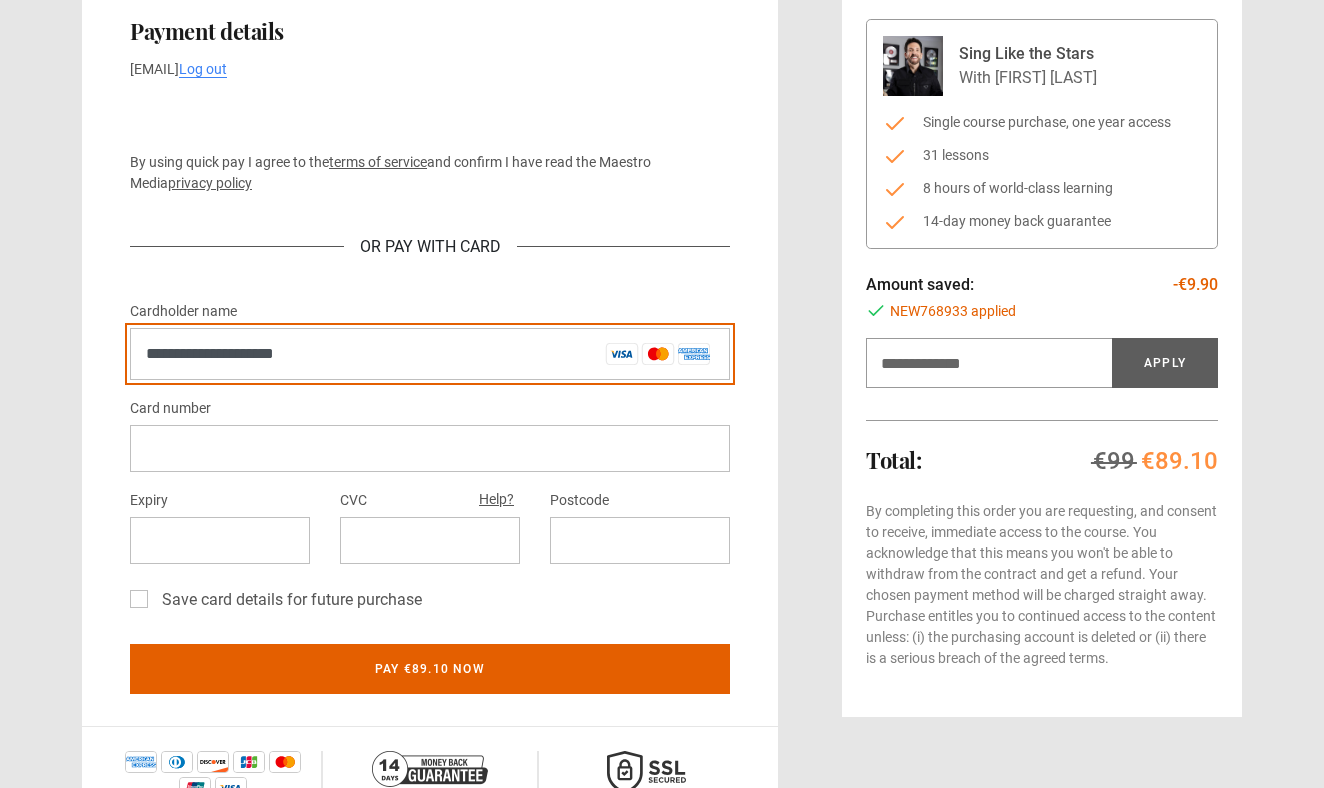 type on "**********" 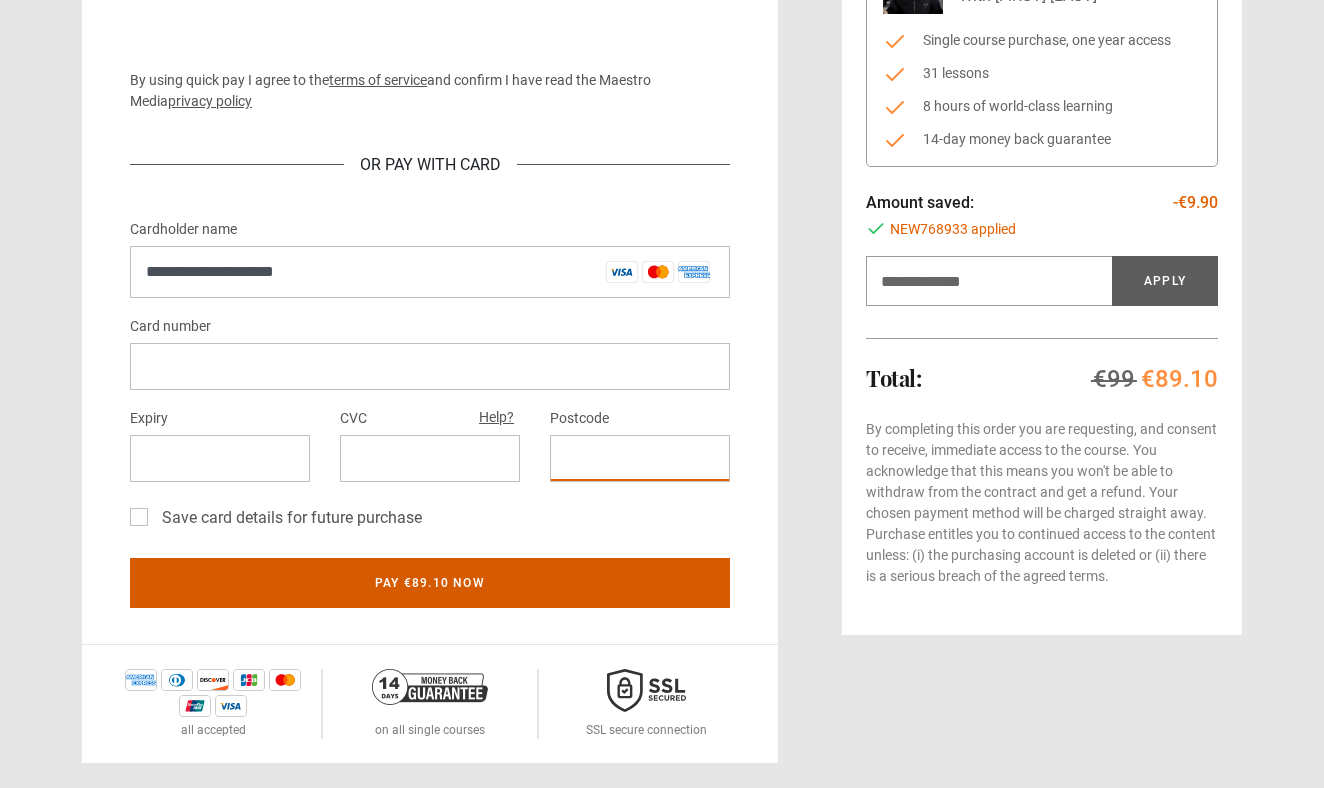 scroll, scrollTop: 297, scrollLeft: 0, axis: vertical 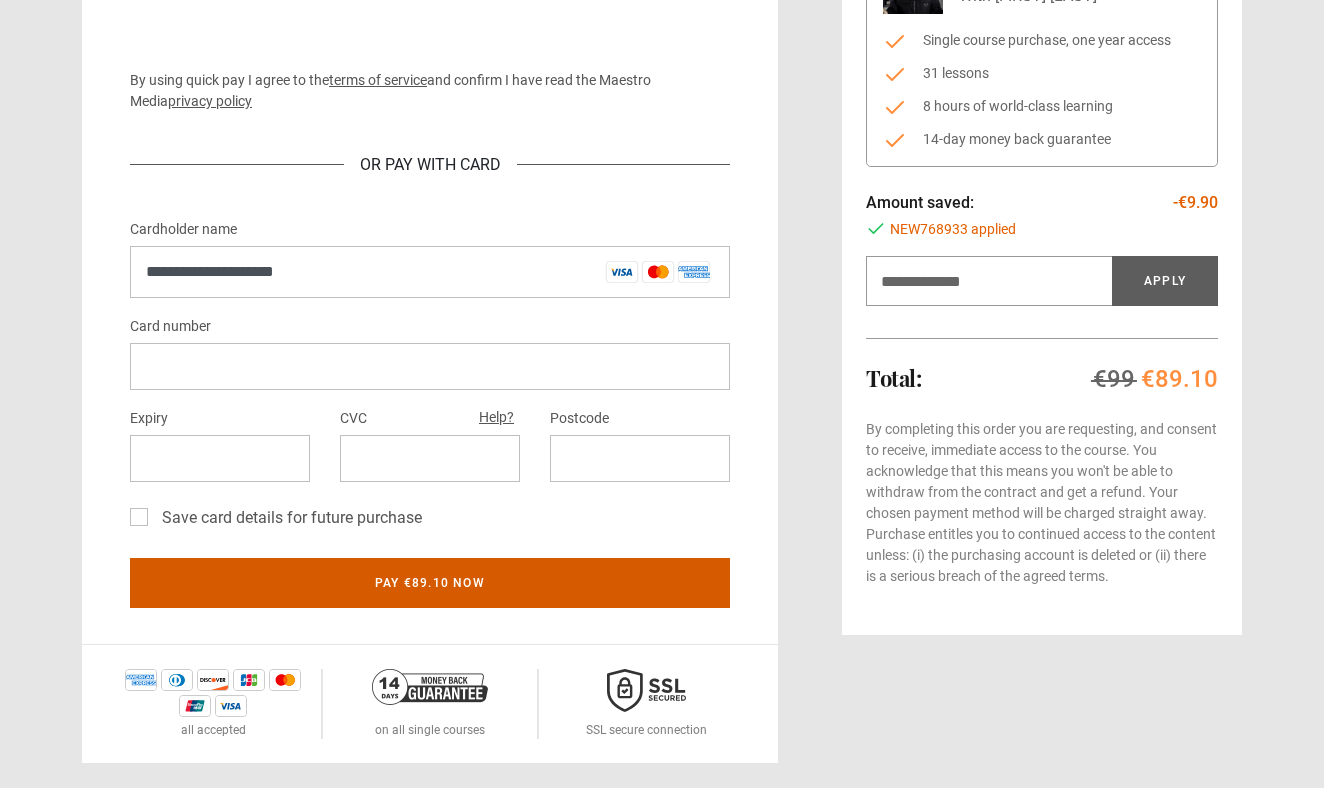 click on "Pay €89.10 now" at bounding box center (430, 583) 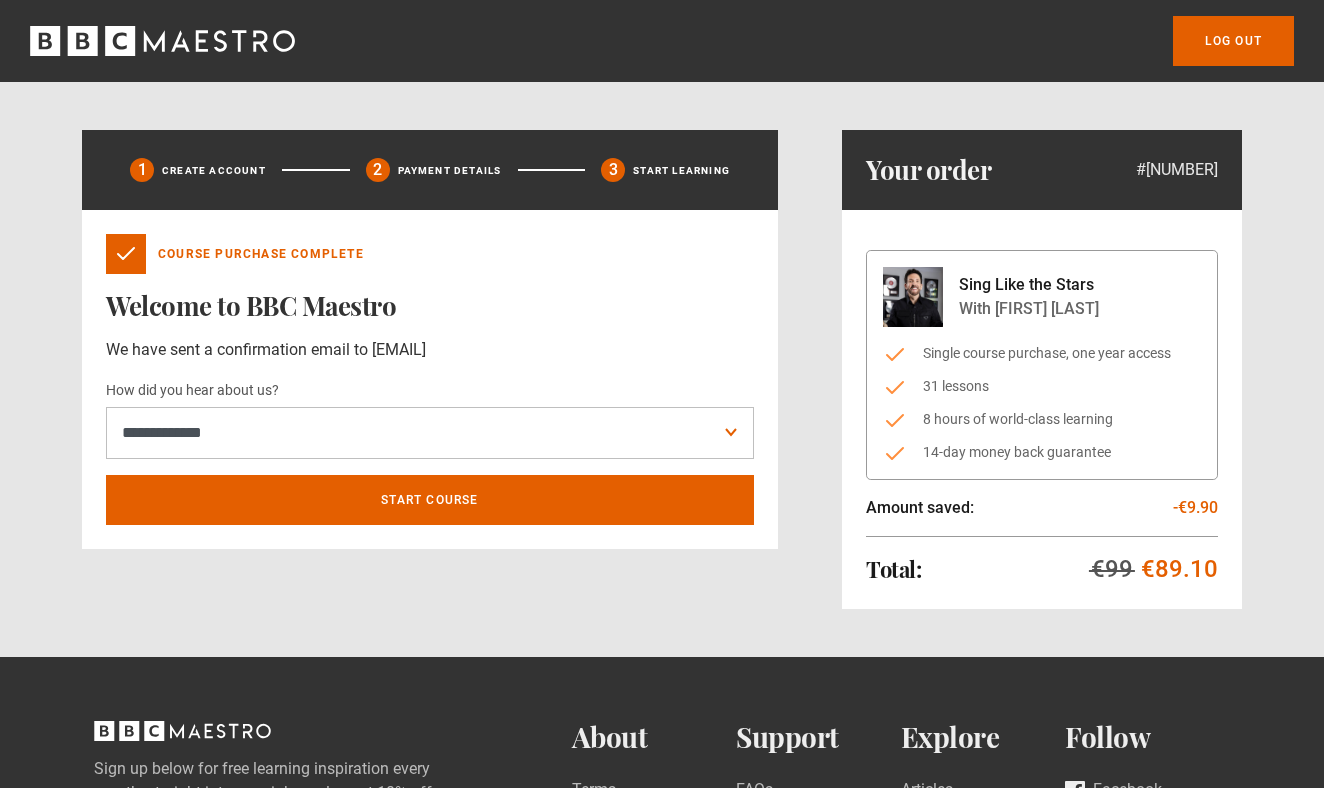 scroll, scrollTop: 0, scrollLeft: 0, axis: both 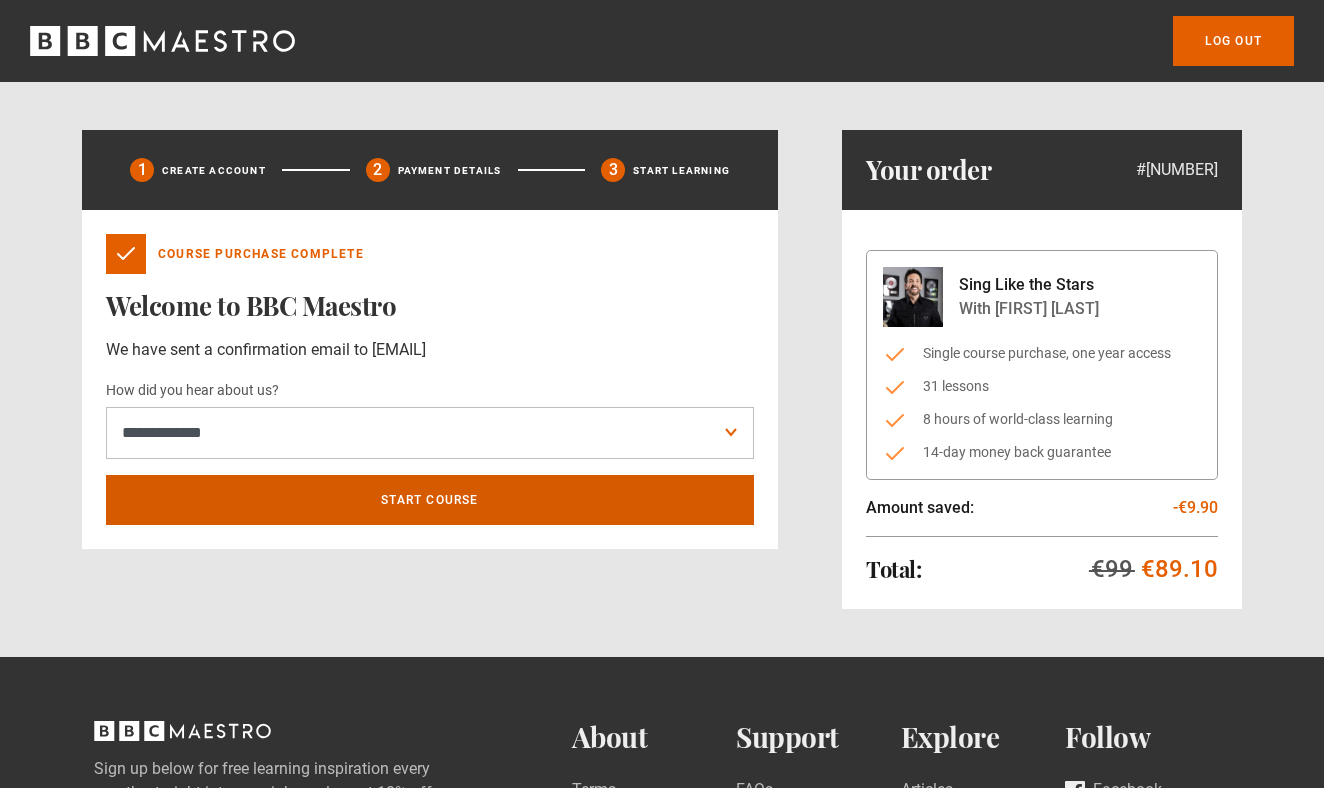 click on "Start course" at bounding box center (430, 500) 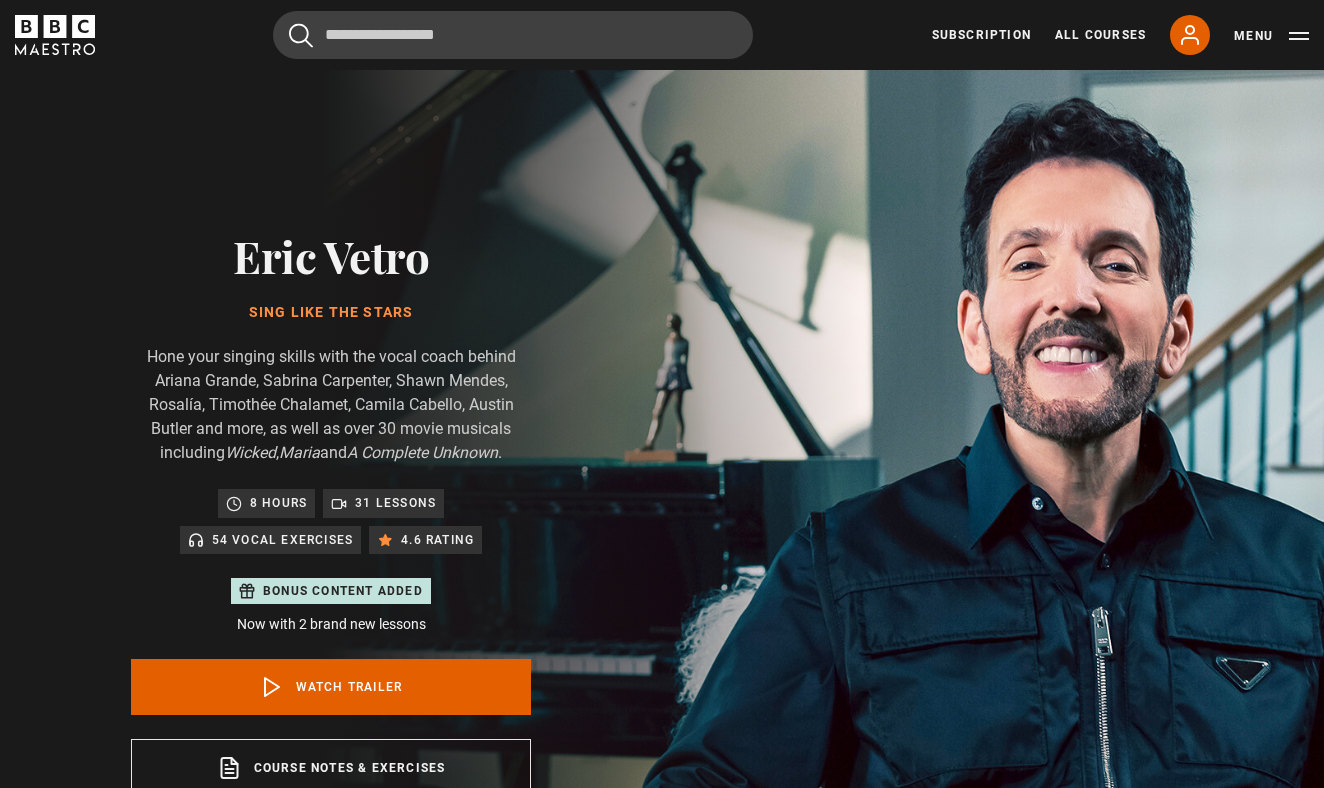 scroll, scrollTop: 955, scrollLeft: 0, axis: vertical 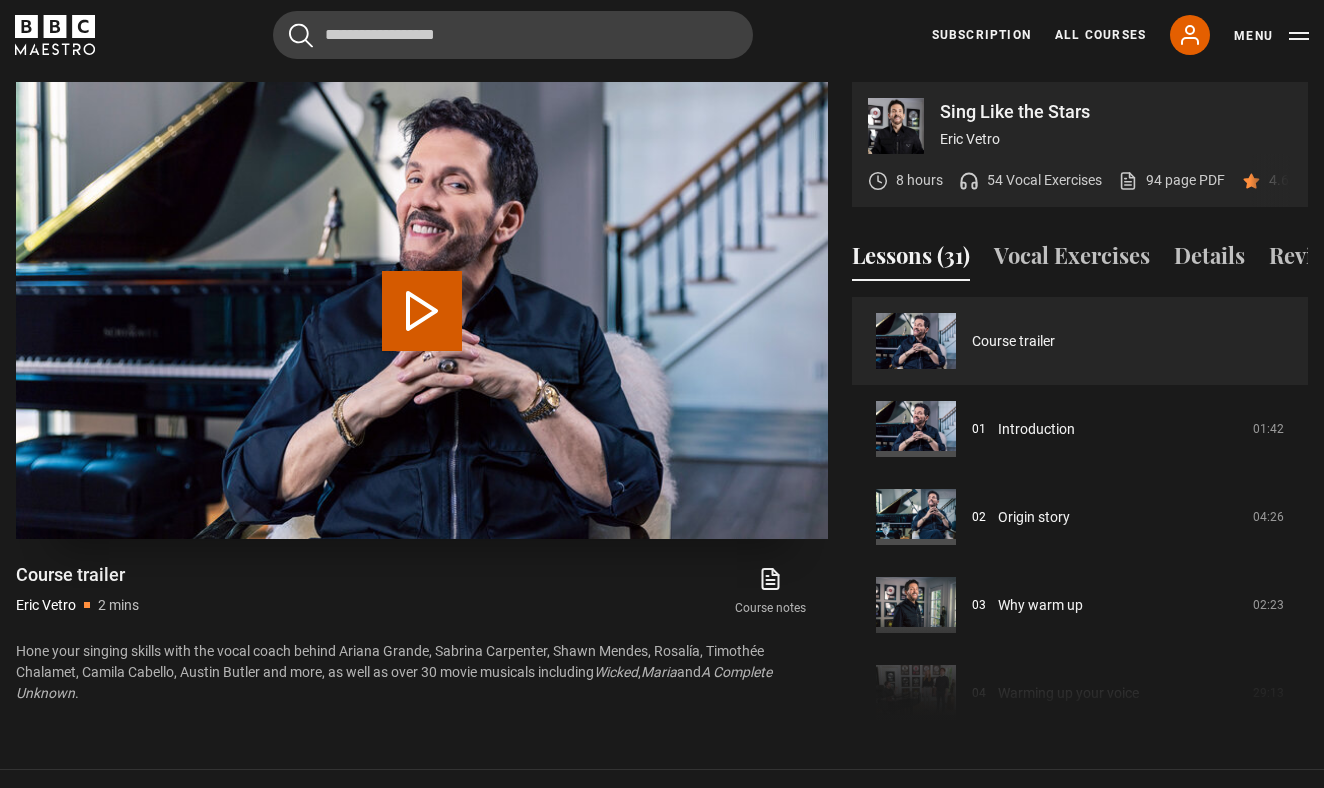 click on "Play Video" at bounding box center (422, 311) 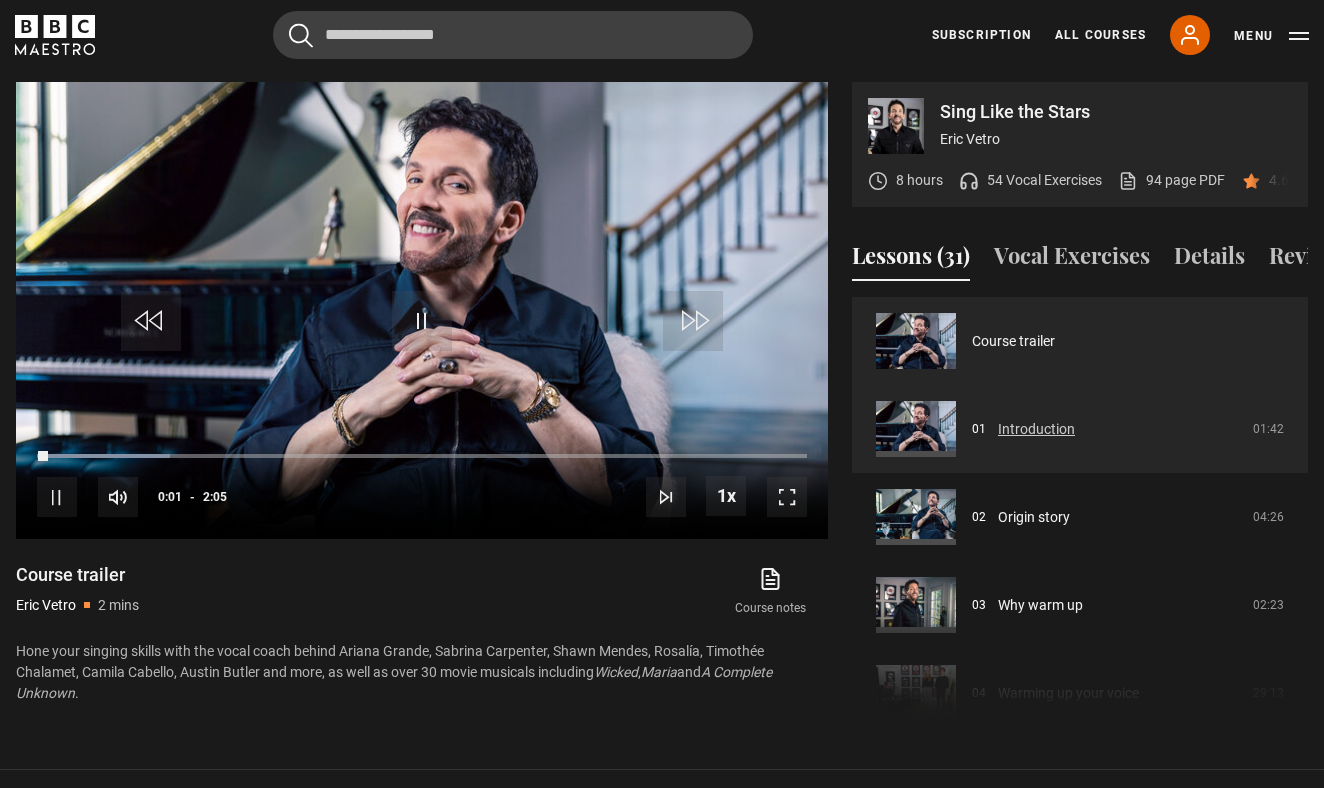 click on "Introduction" at bounding box center [1036, 429] 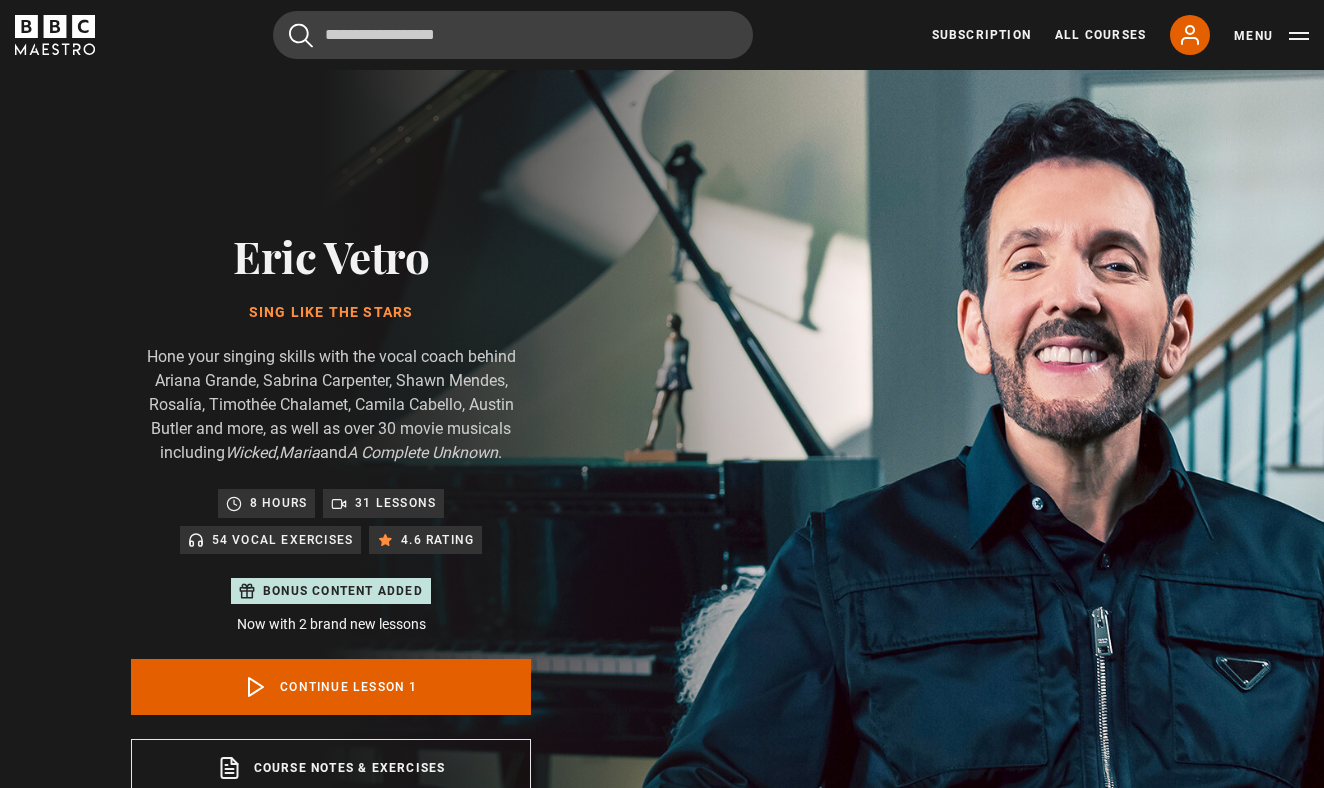 scroll, scrollTop: 955, scrollLeft: 0, axis: vertical 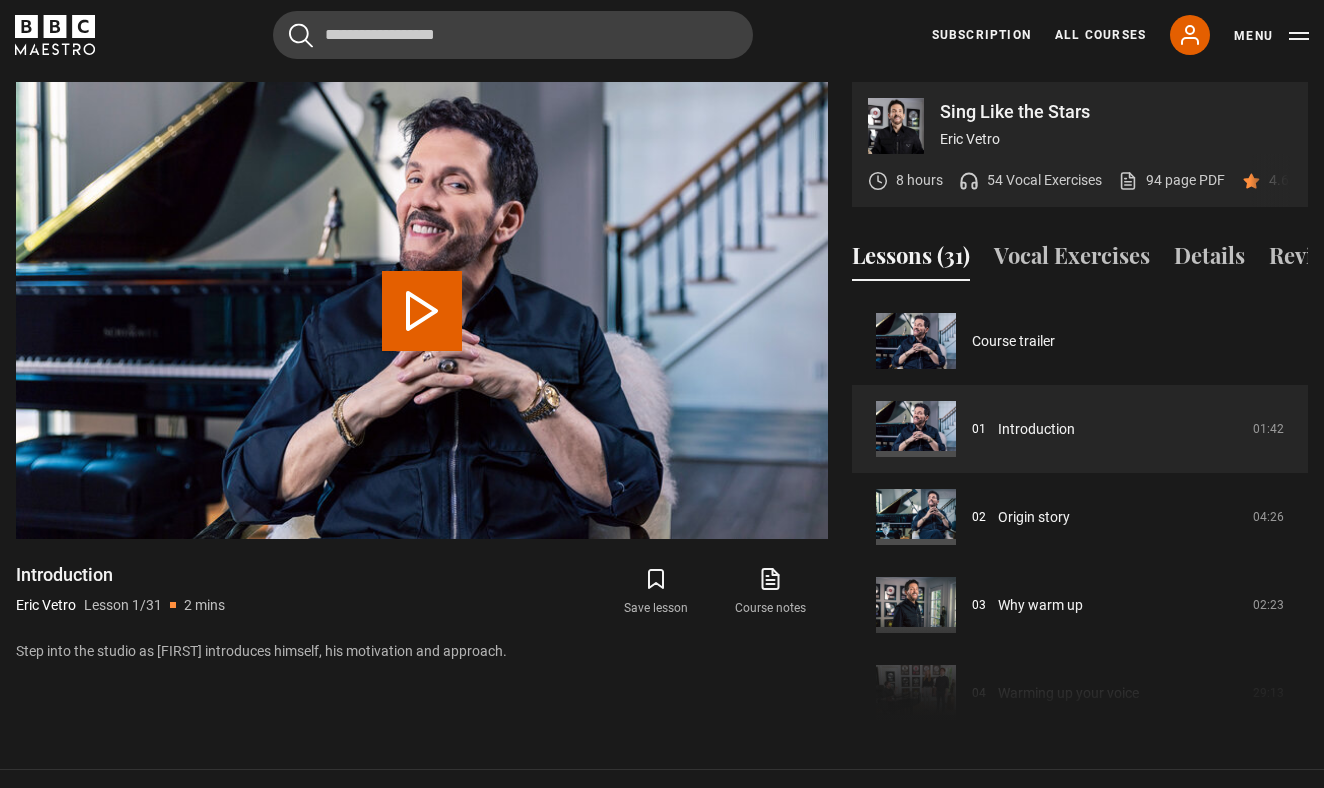 click on "Vocal Exercises" at bounding box center (1072, 260) 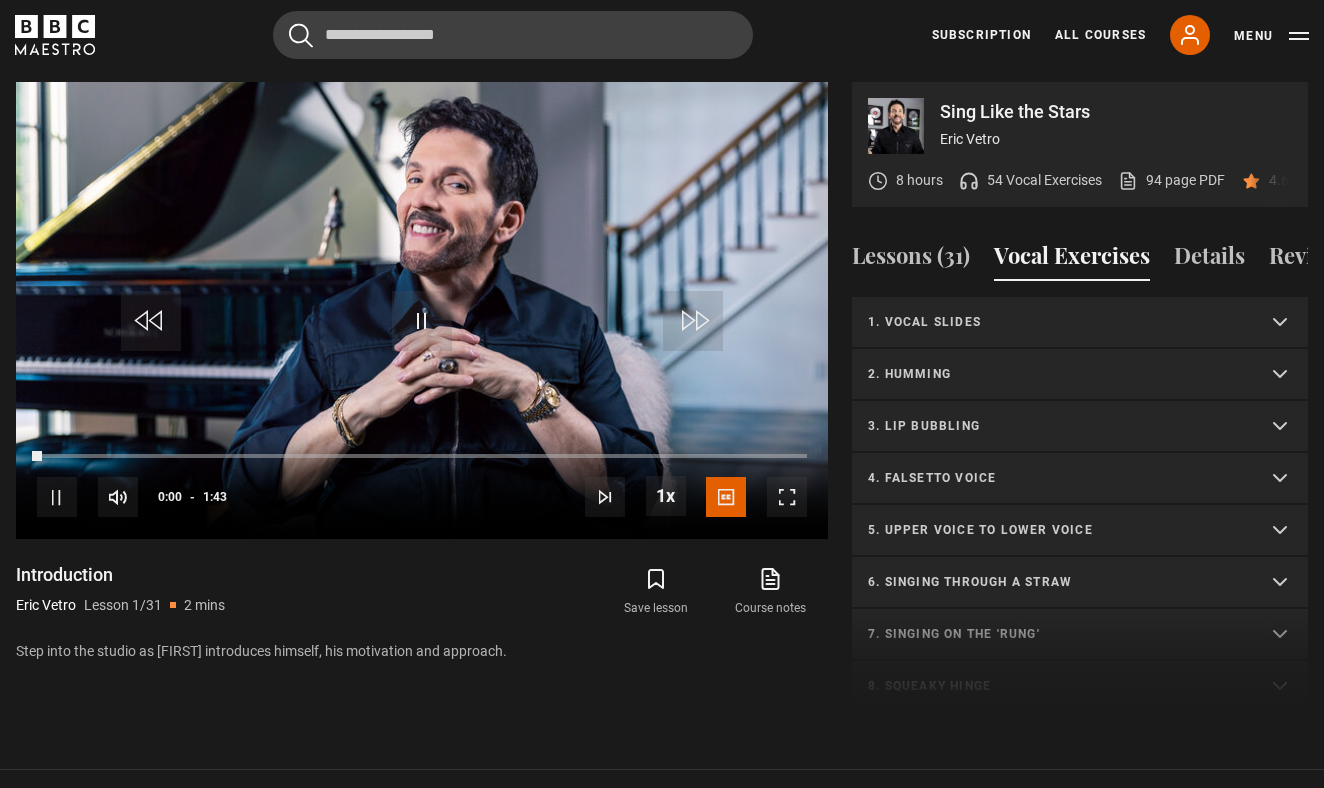 click on "1. Vocal slides" at bounding box center [1056, 322] 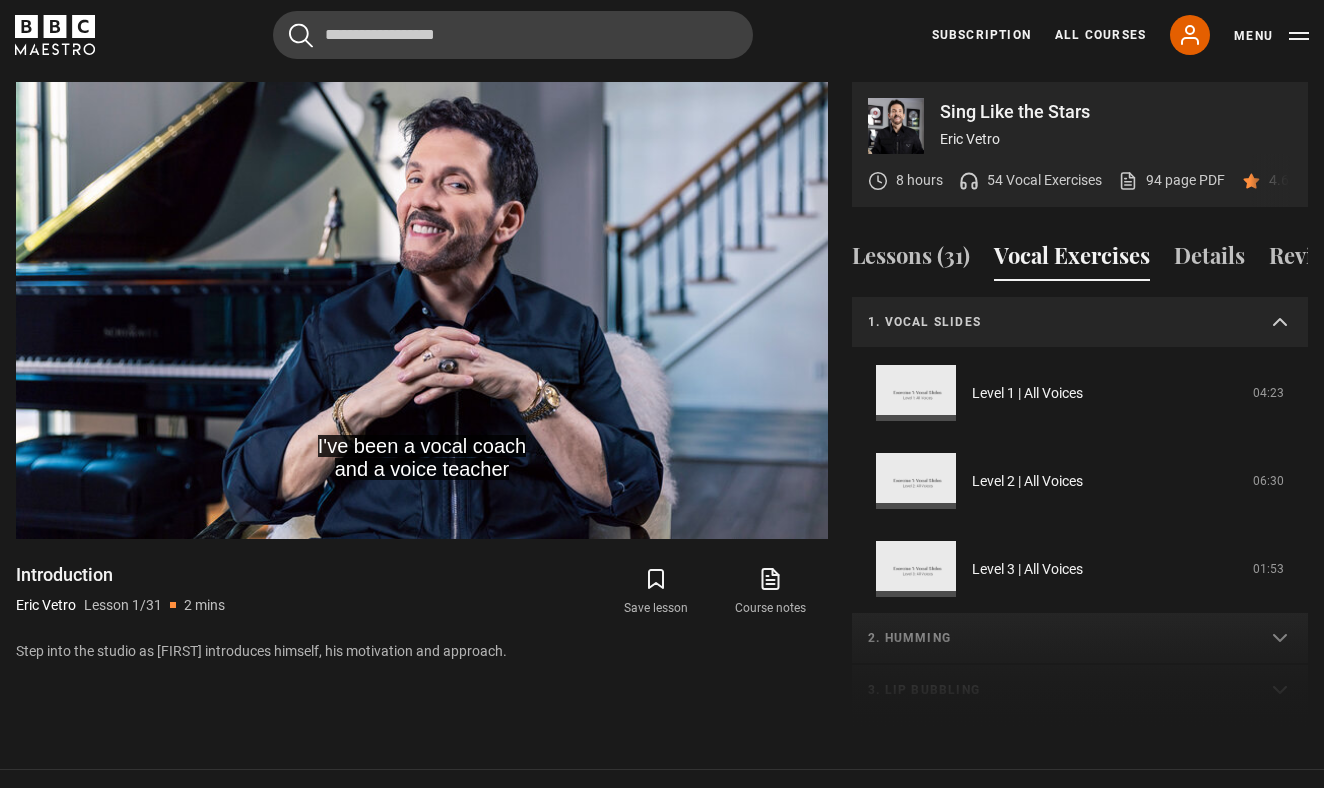 scroll, scrollTop: 0, scrollLeft: 0, axis: both 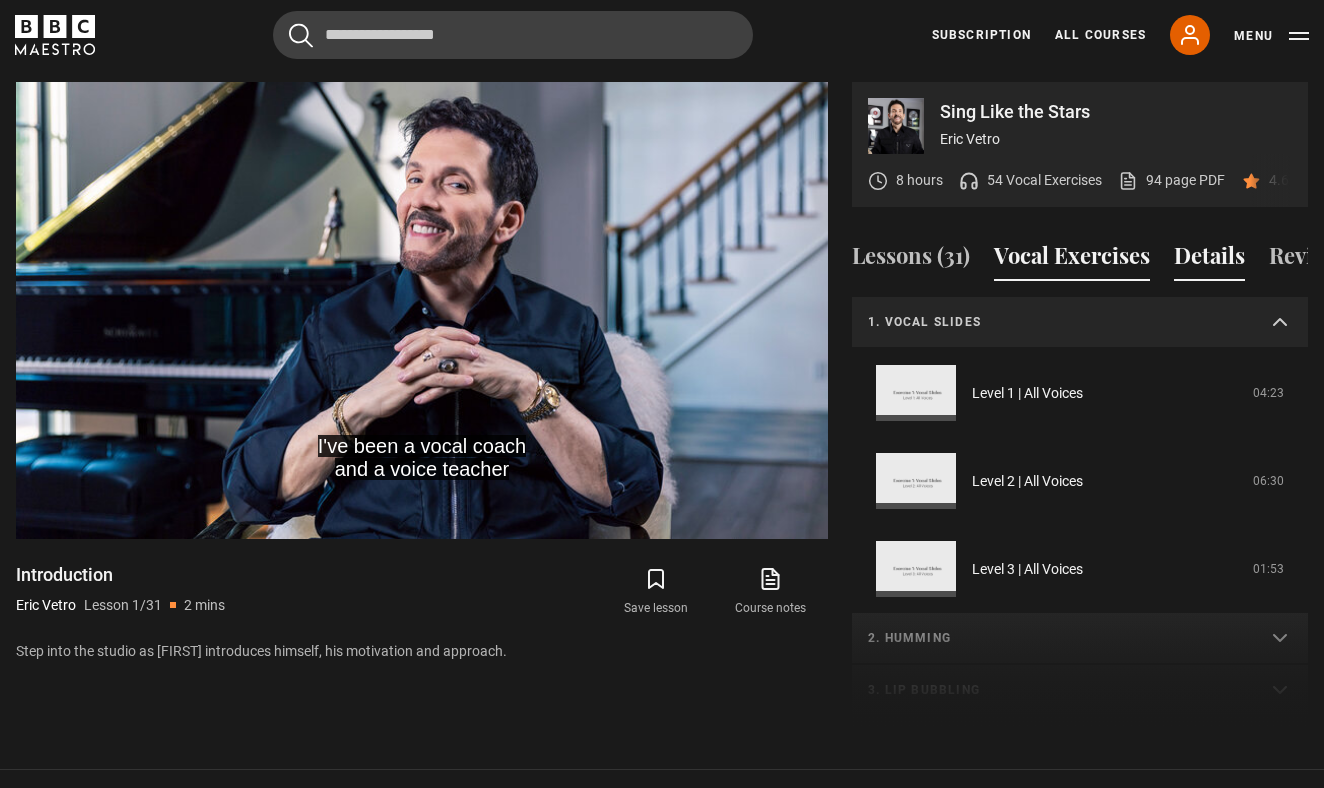 click on "Details" at bounding box center [1209, 260] 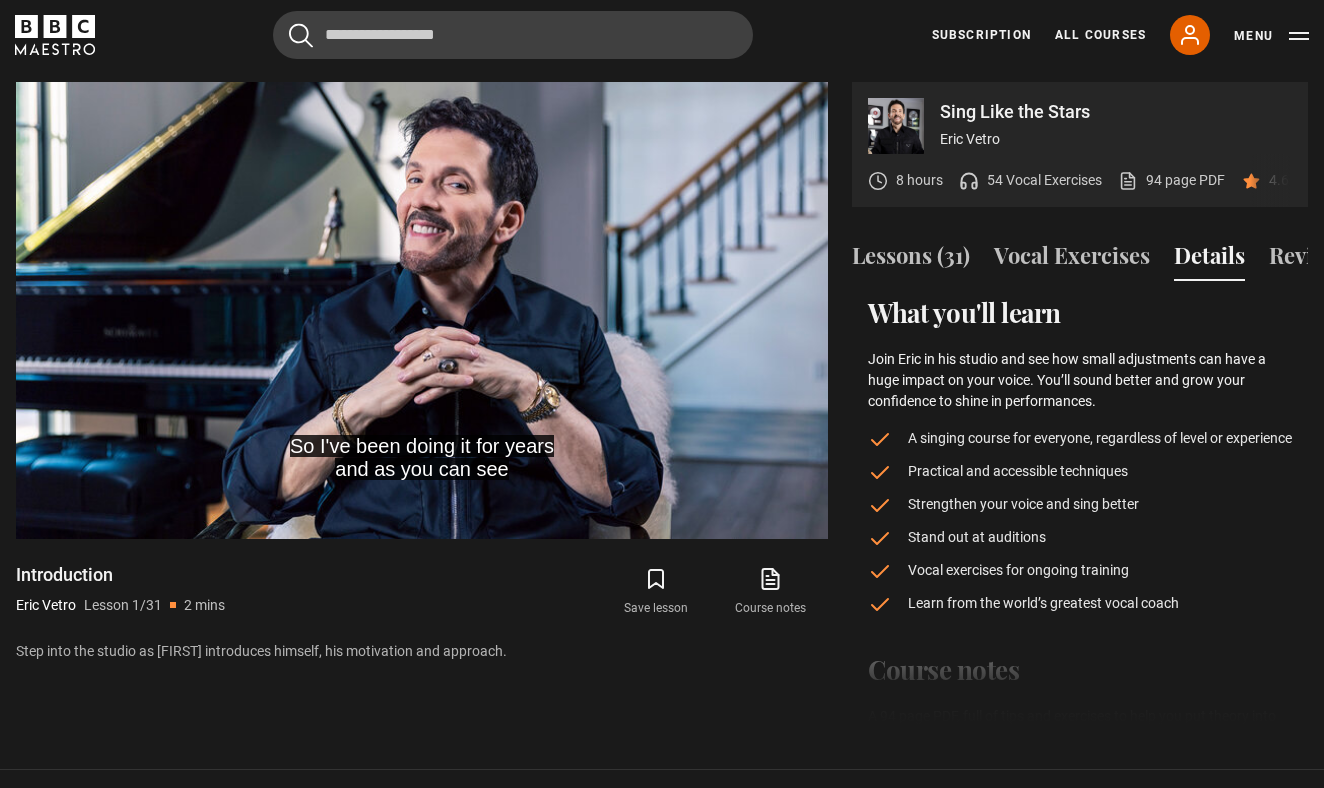 scroll, scrollTop: 0, scrollLeft: 0, axis: both 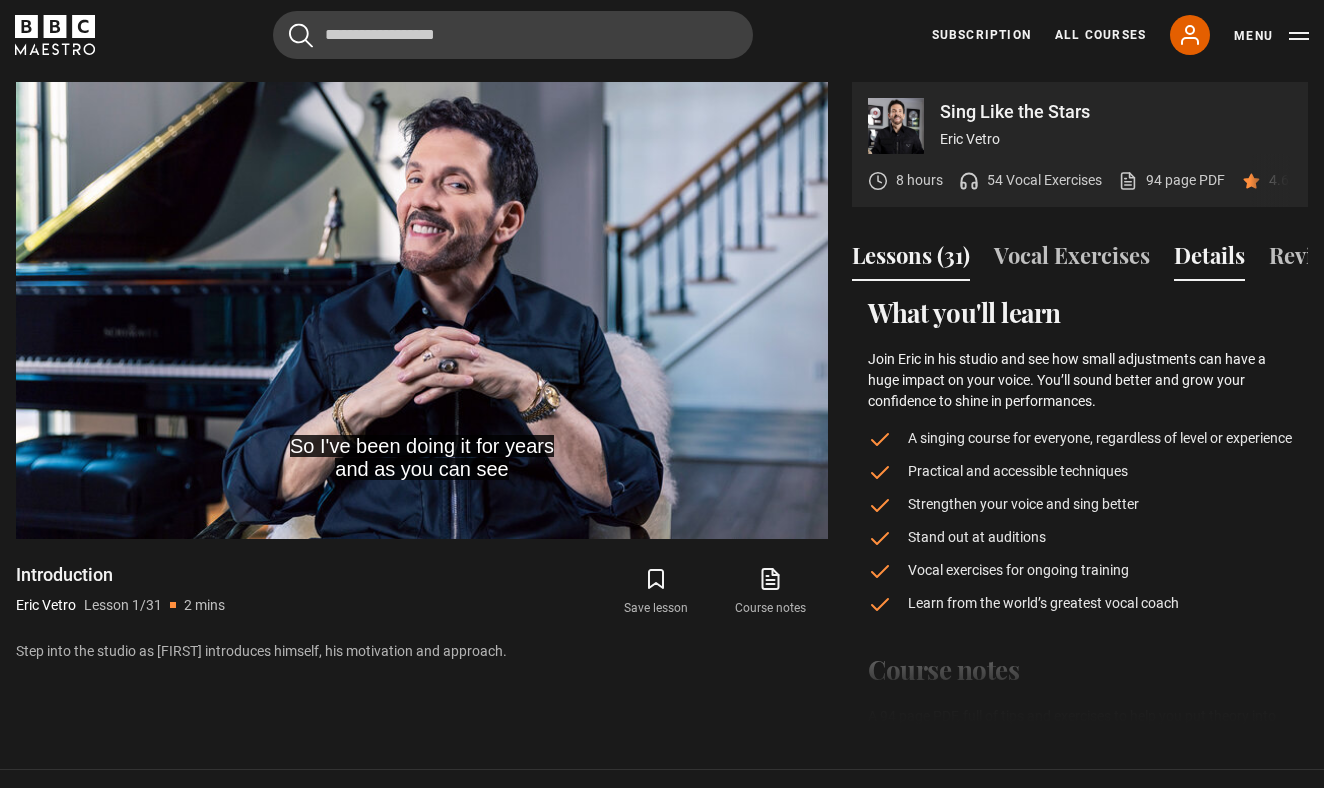 click on "Lessons (31)" at bounding box center (911, 260) 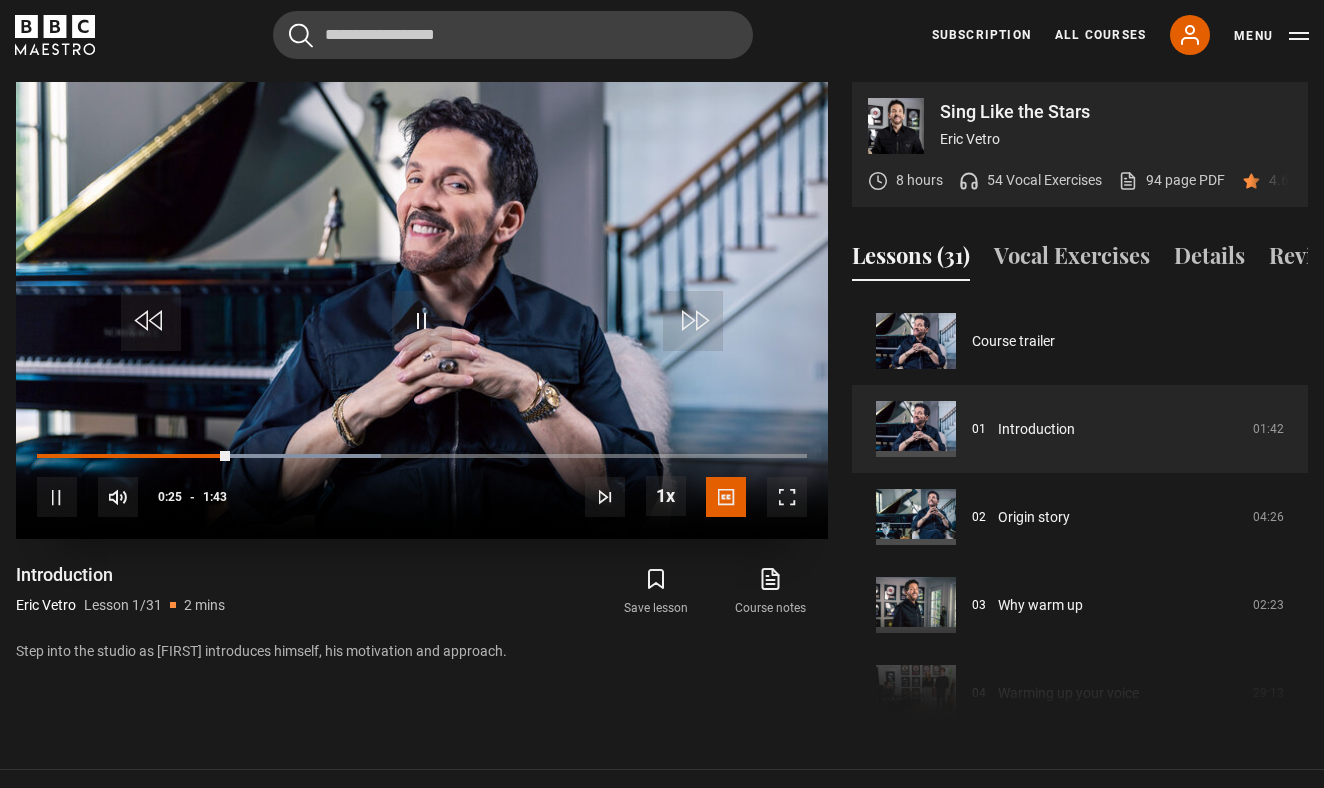 click at bounding box center [57, 497] 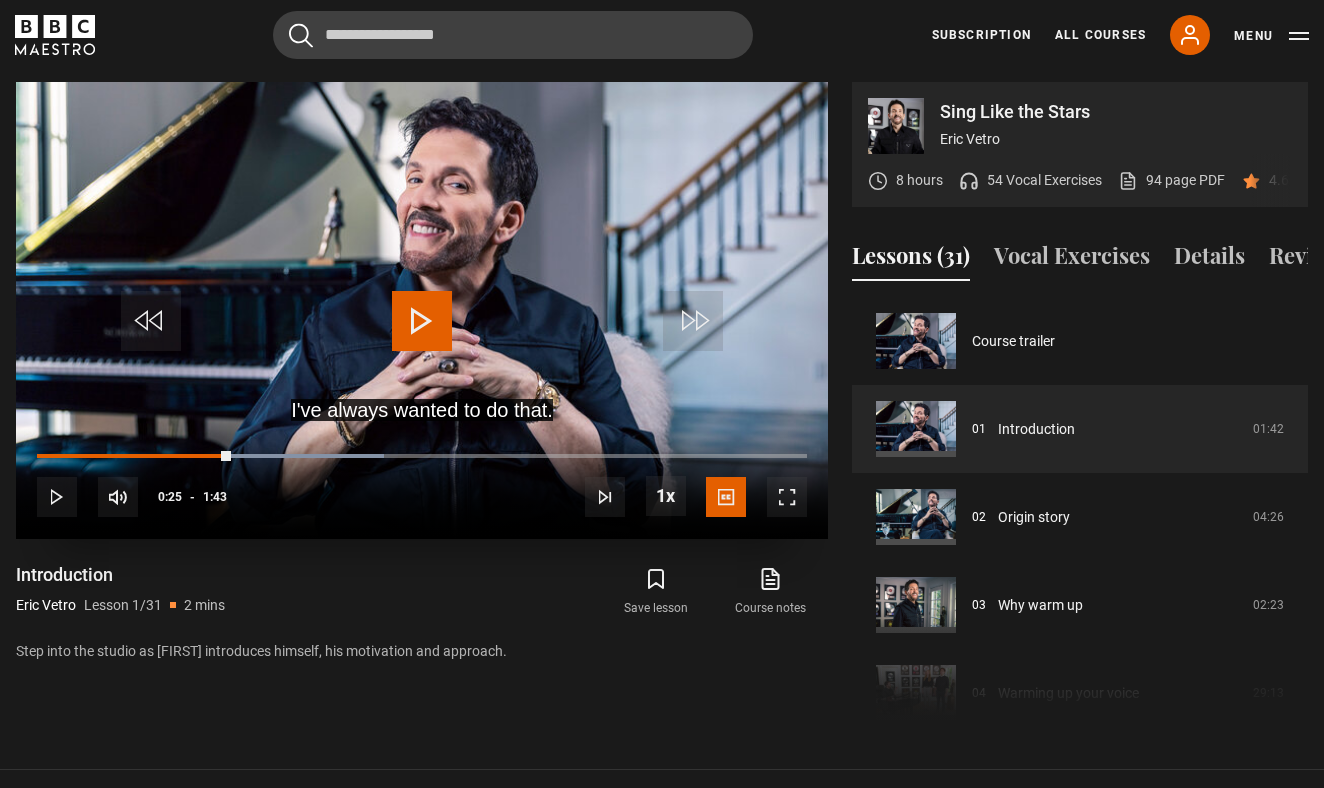 click at bounding box center [422, 321] 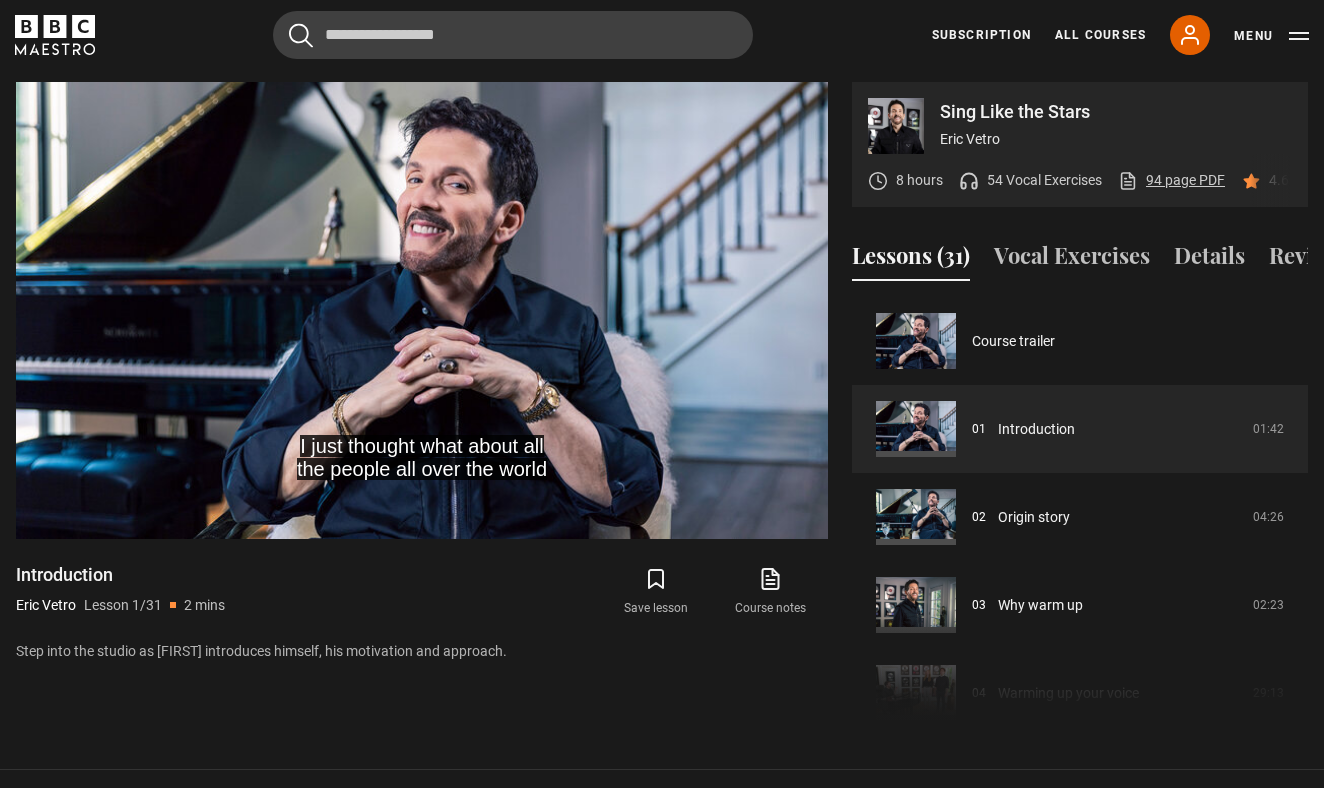 click on "94 page PDF
(opens in new tab)" at bounding box center (1171, 180) 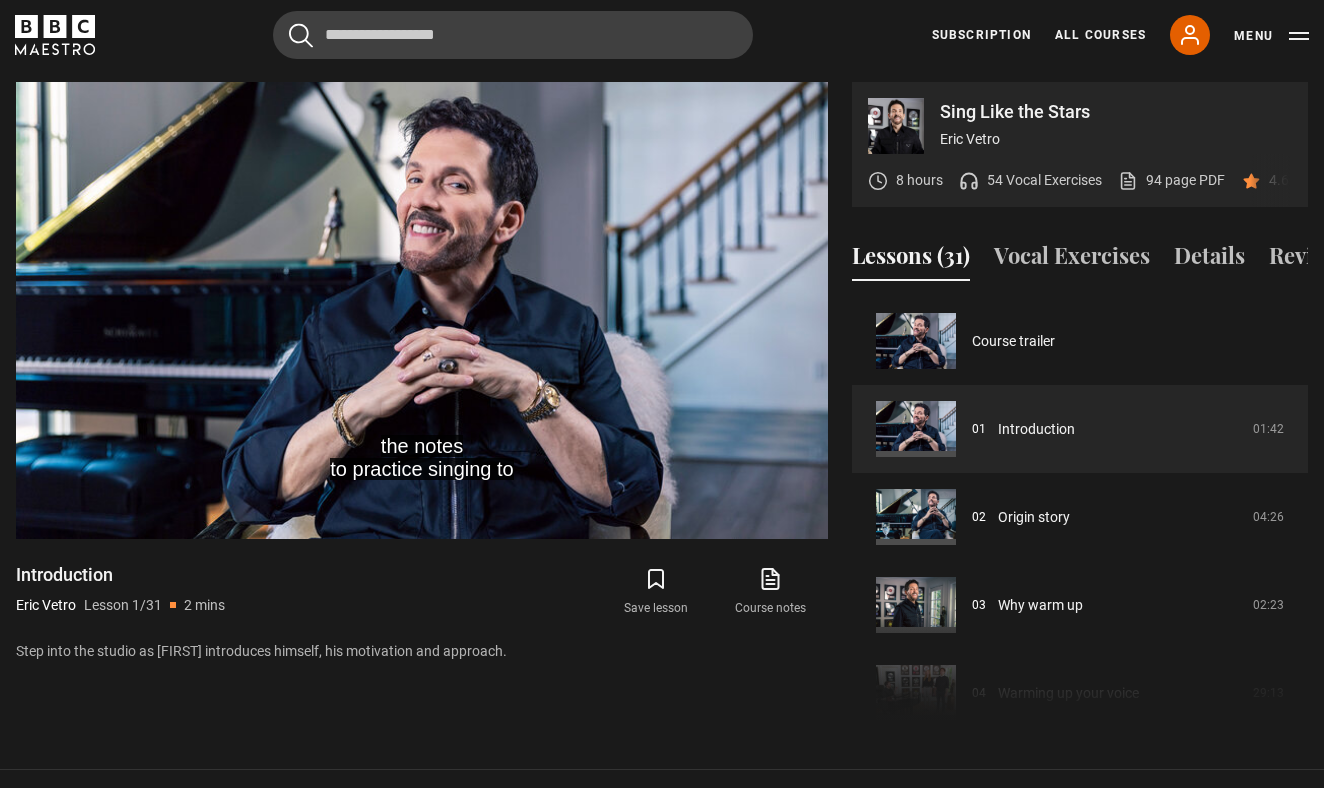 scroll, scrollTop: 0, scrollLeft: 0, axis: both 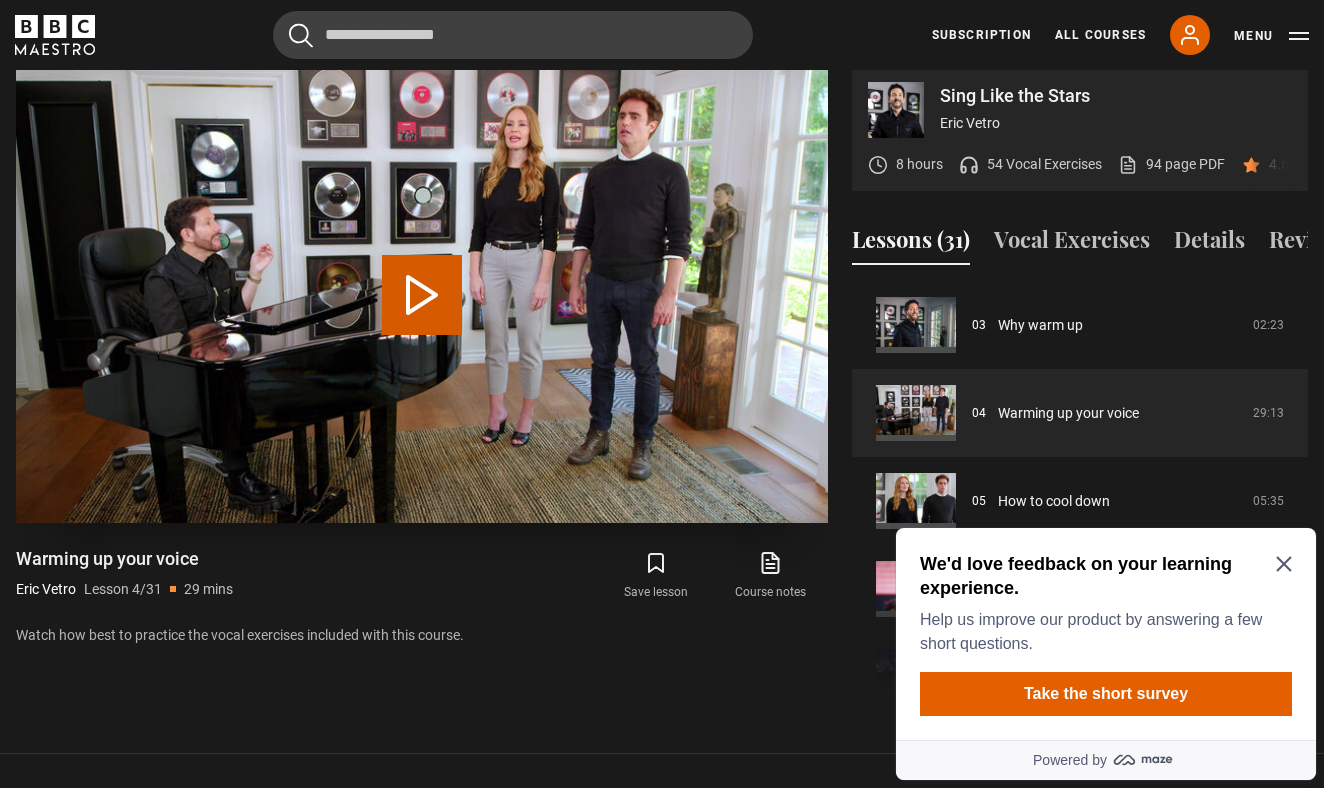 click on "Play Lesson Warming up your voice" at bounding box center (422, 295) 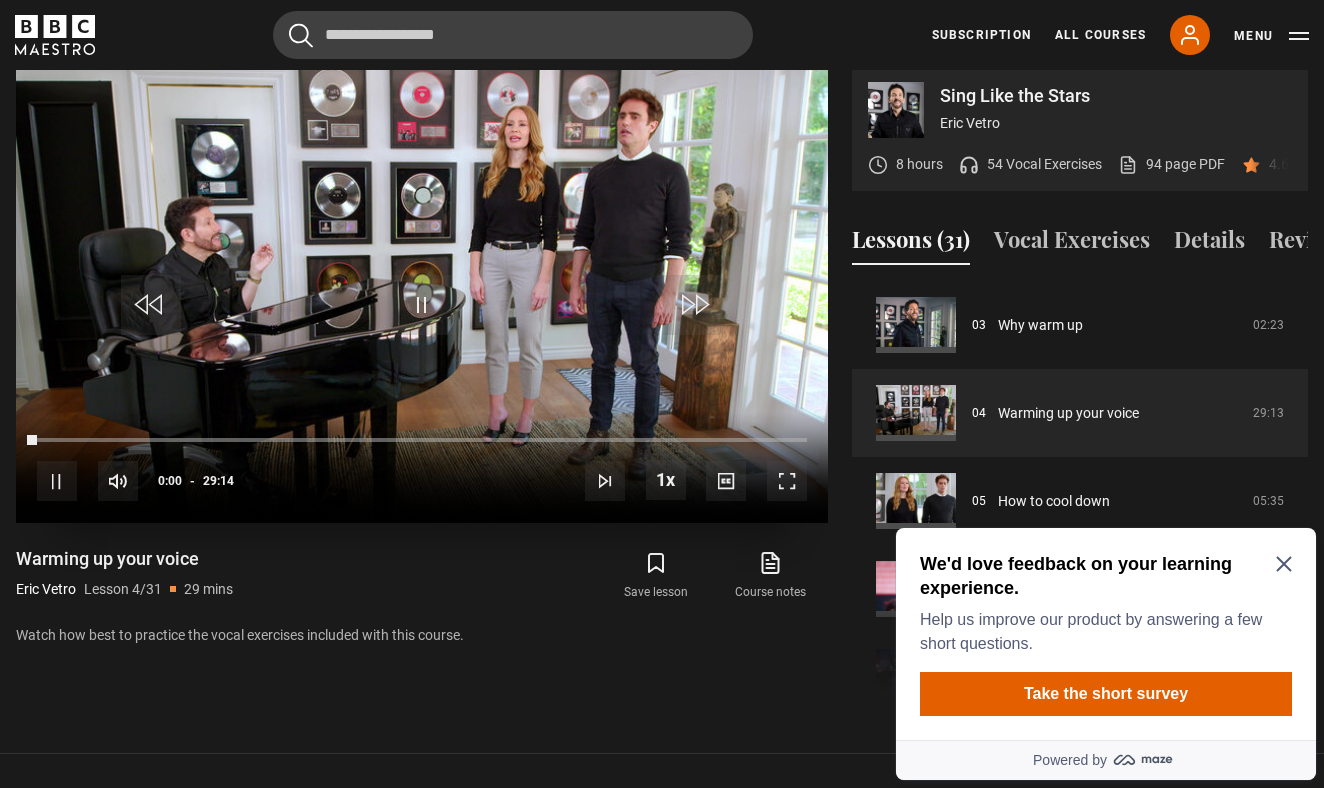 scroll, scrollTop: 0, scrollLeft: 0, axis: both 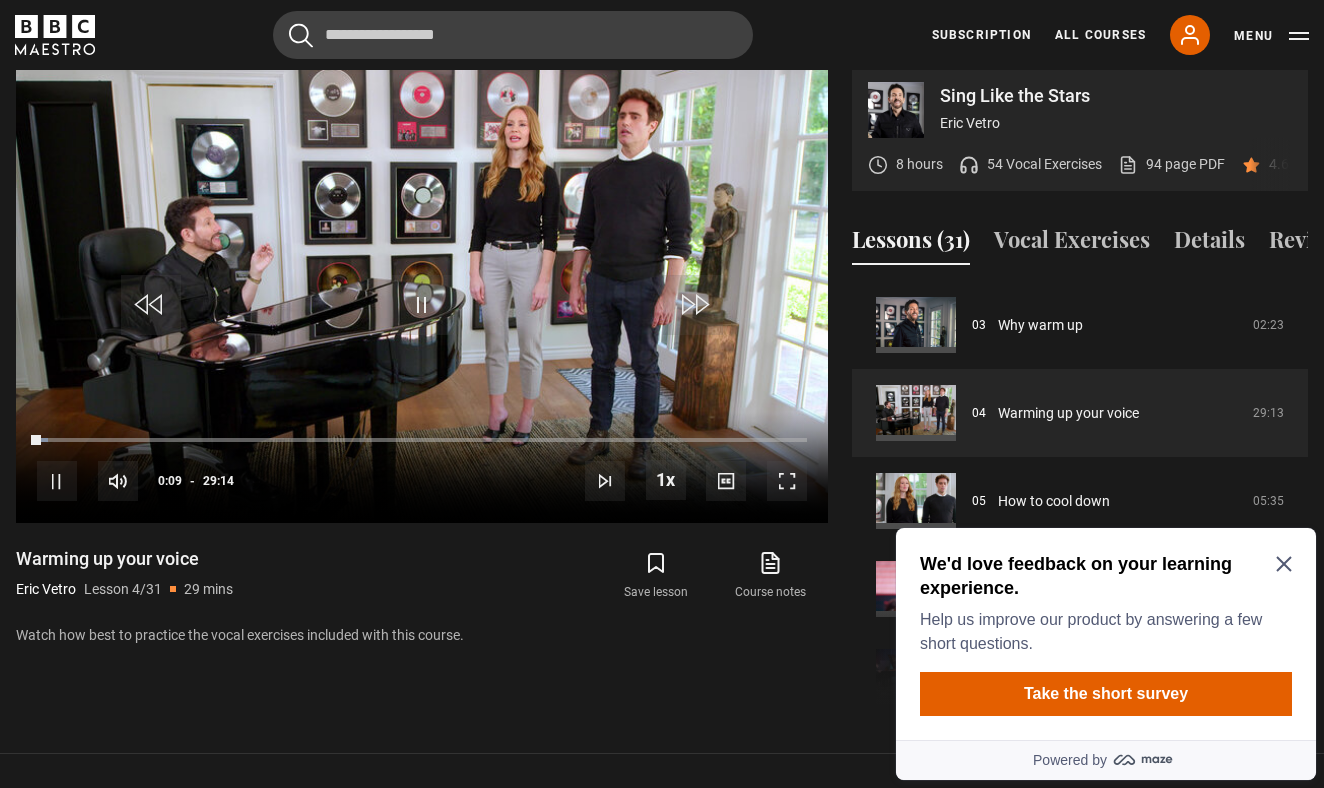 click 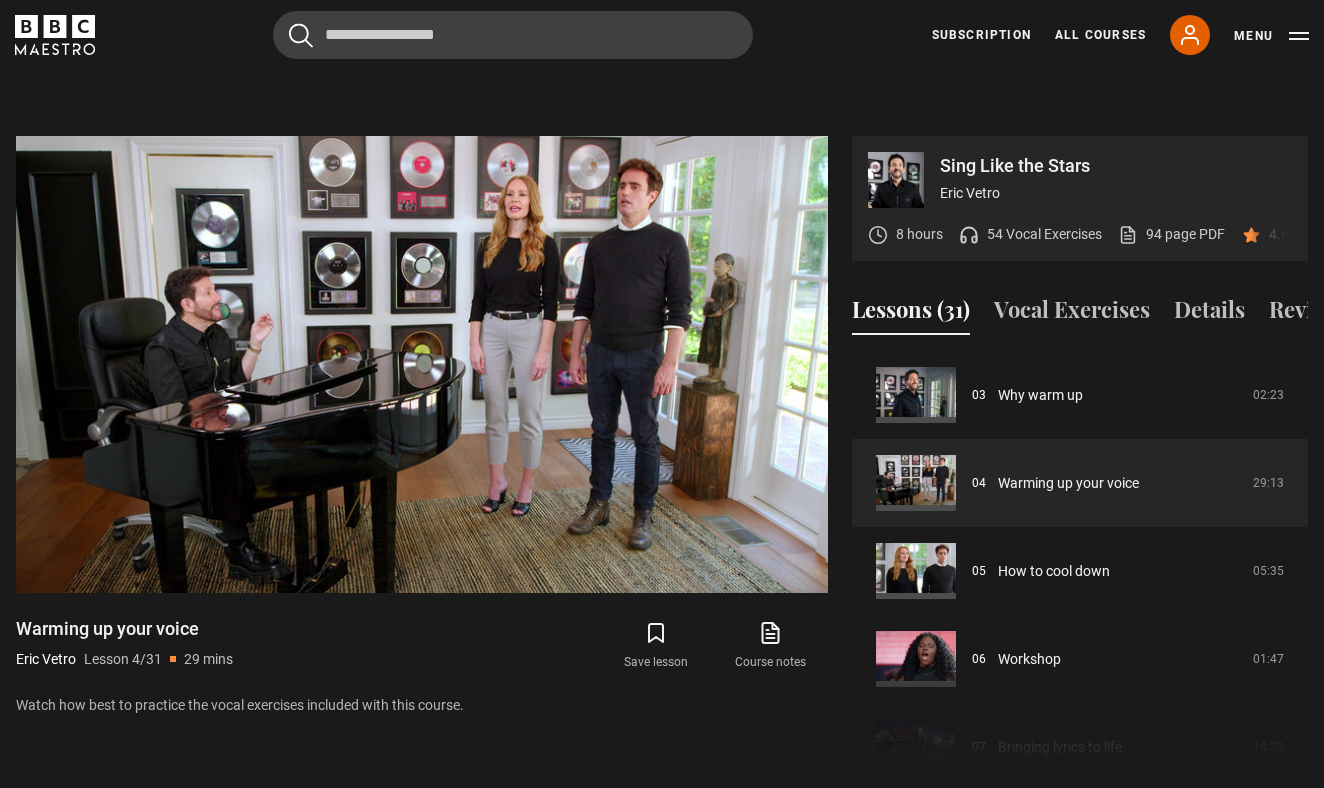 scroll, scrollTop: 894, scrollLeft: 0, axis: vertical 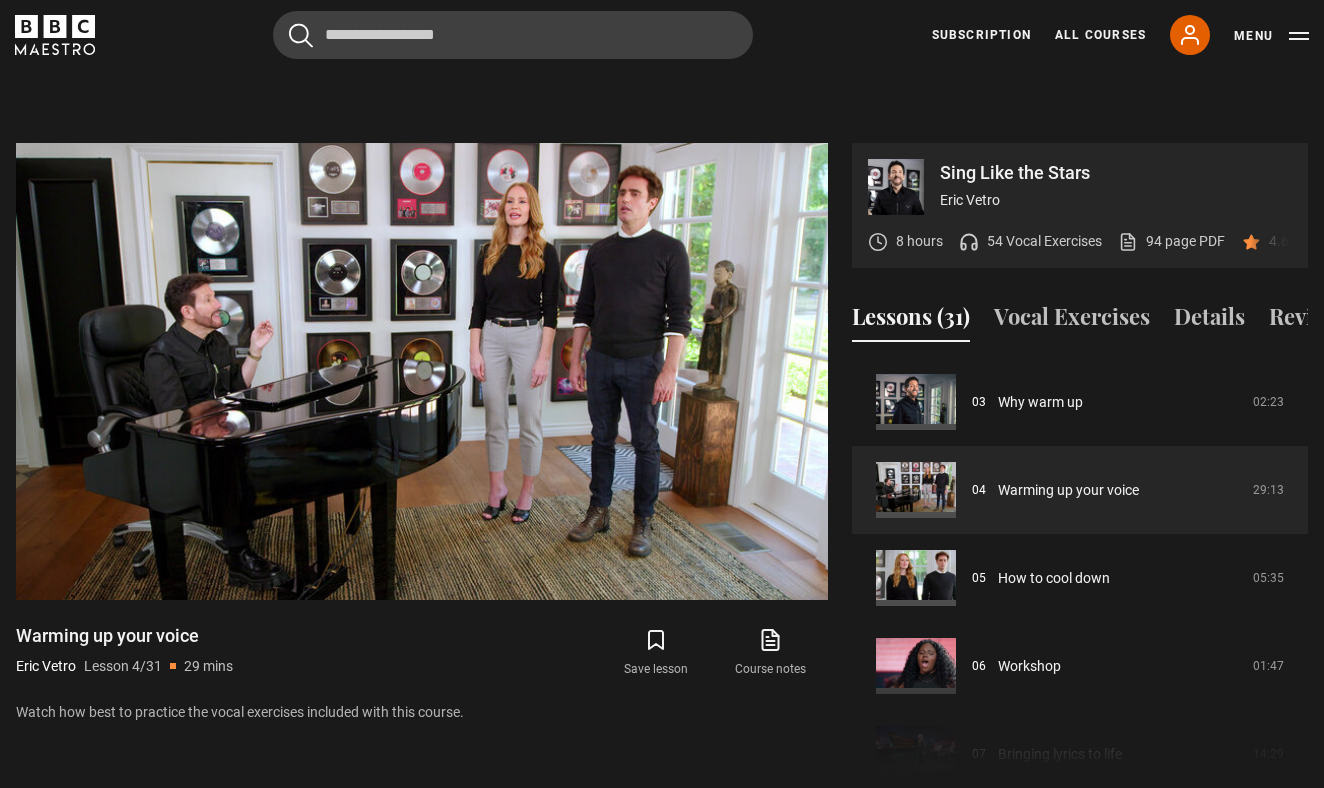 click 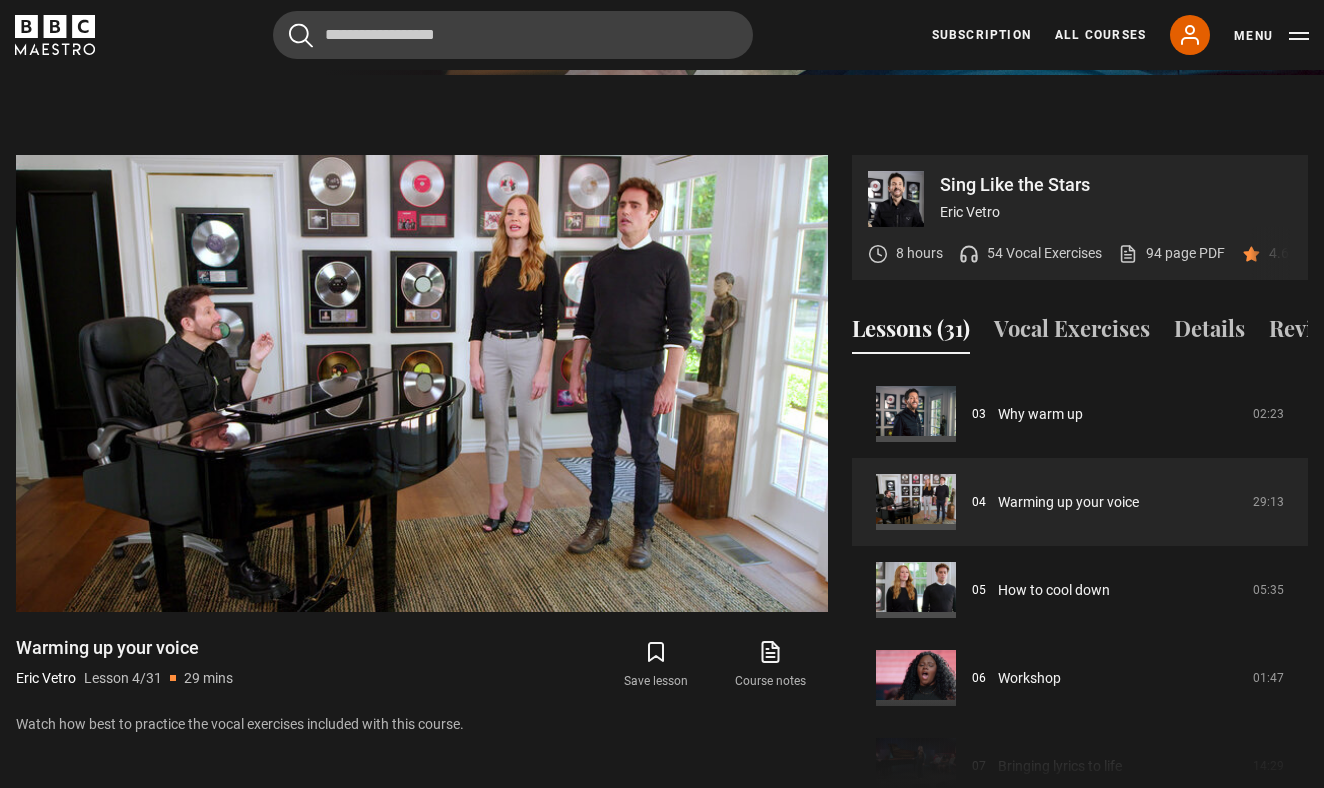 scroll, scrollTop: 863, scrollLeft: 0, axis: vertical 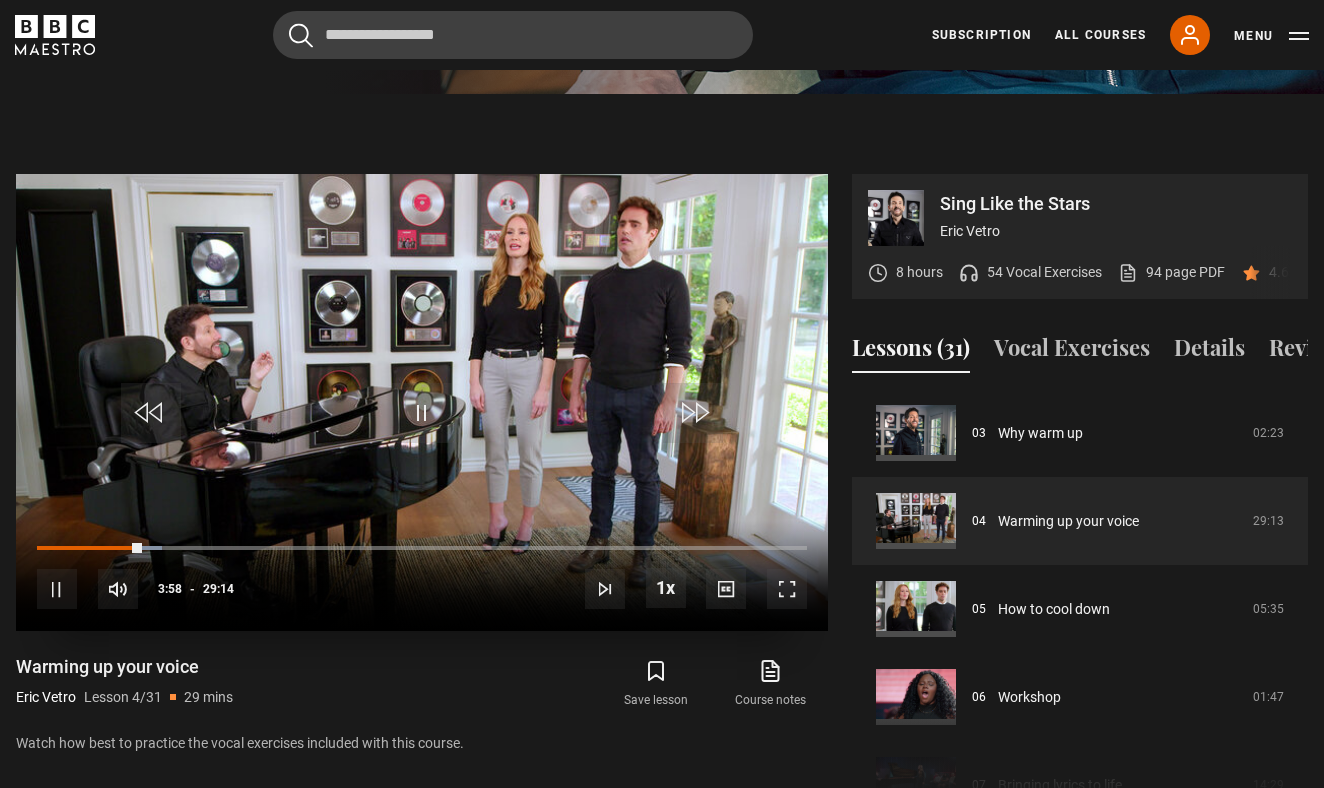 click at bounding box center (57, 589) 